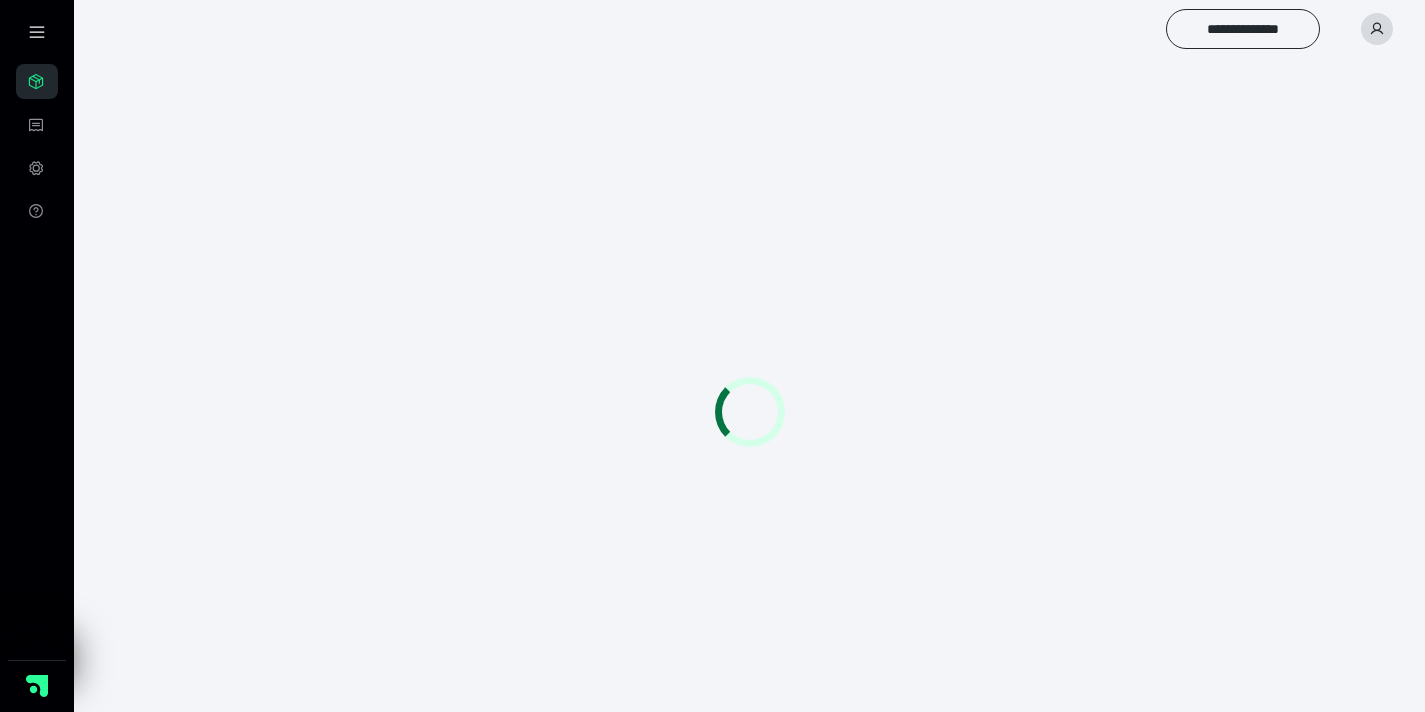 scroll, scrollTop: 0, scrollLeft: 0, axis: both 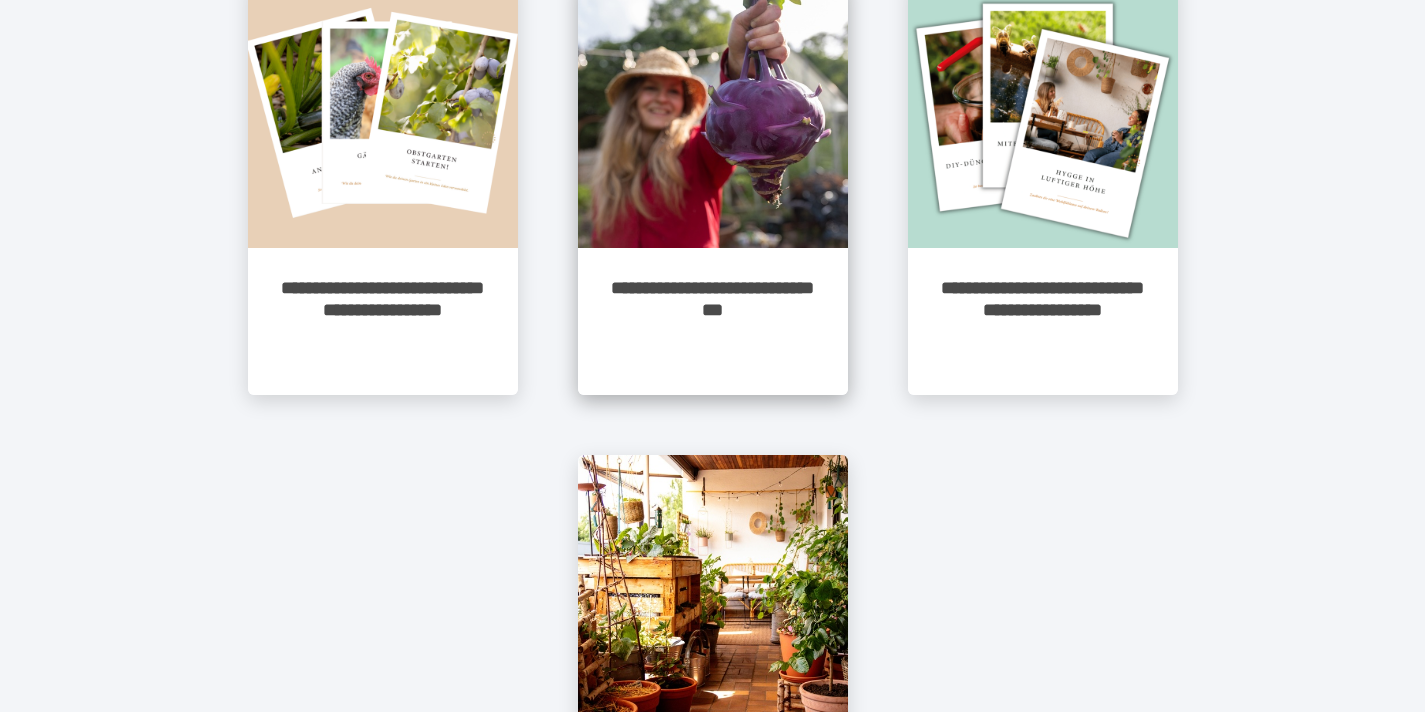 click at bounding box center [713, 113] 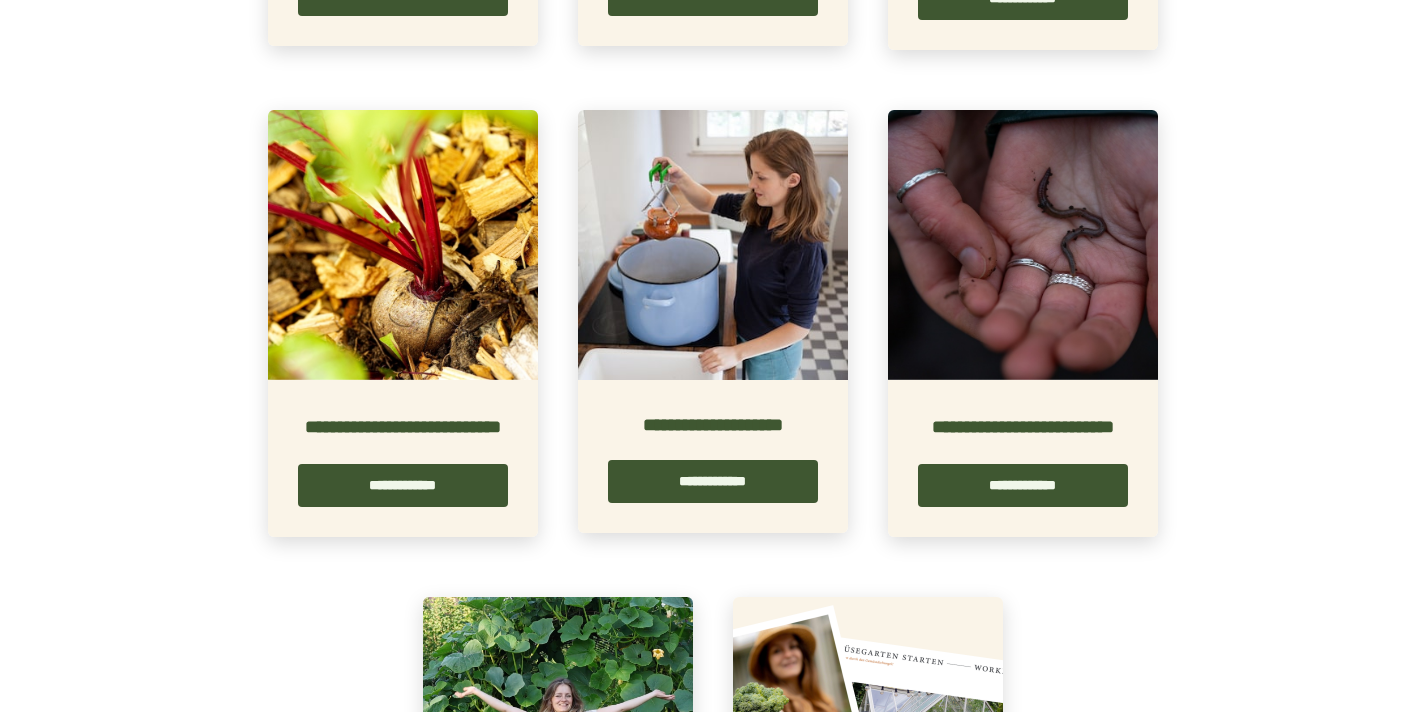 scroll, scrollTop: 1461, scrollLeft: 0, axis: vertical 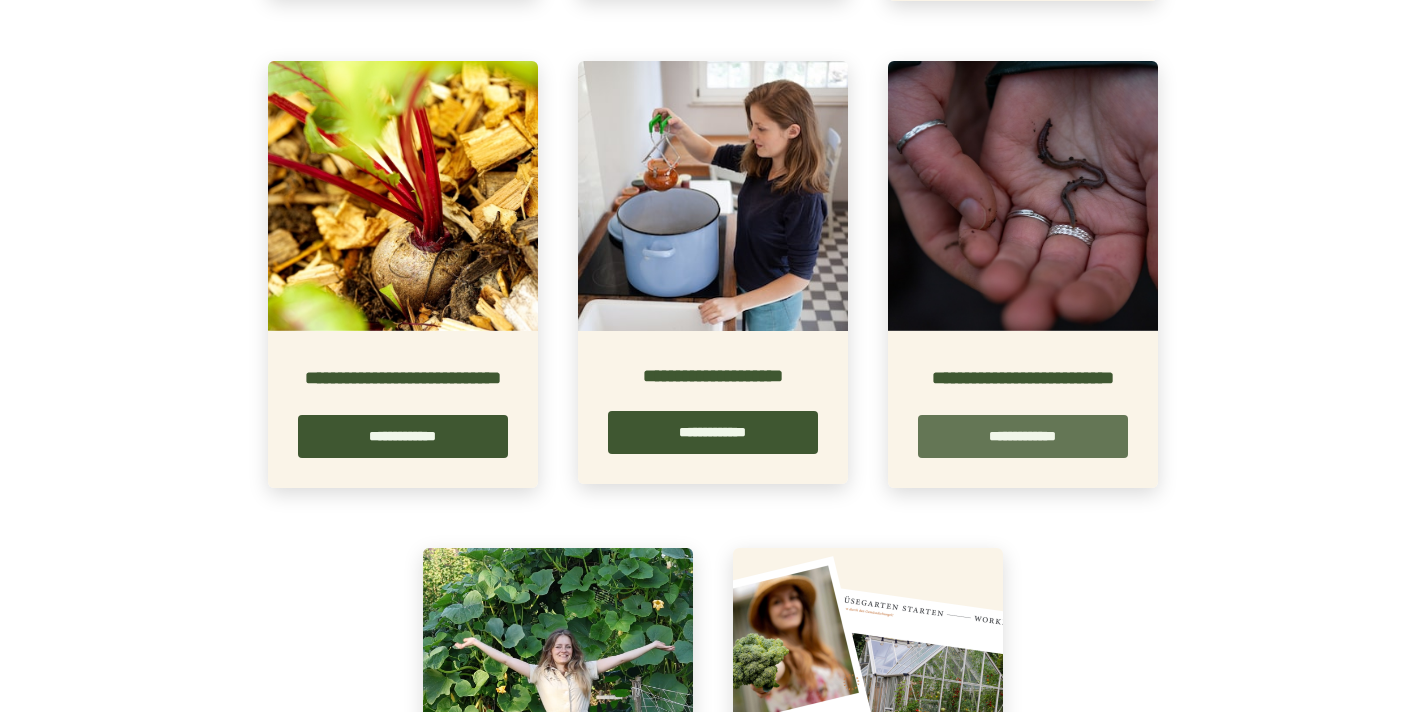 click on "**********" at bounding box center (1023, 436) 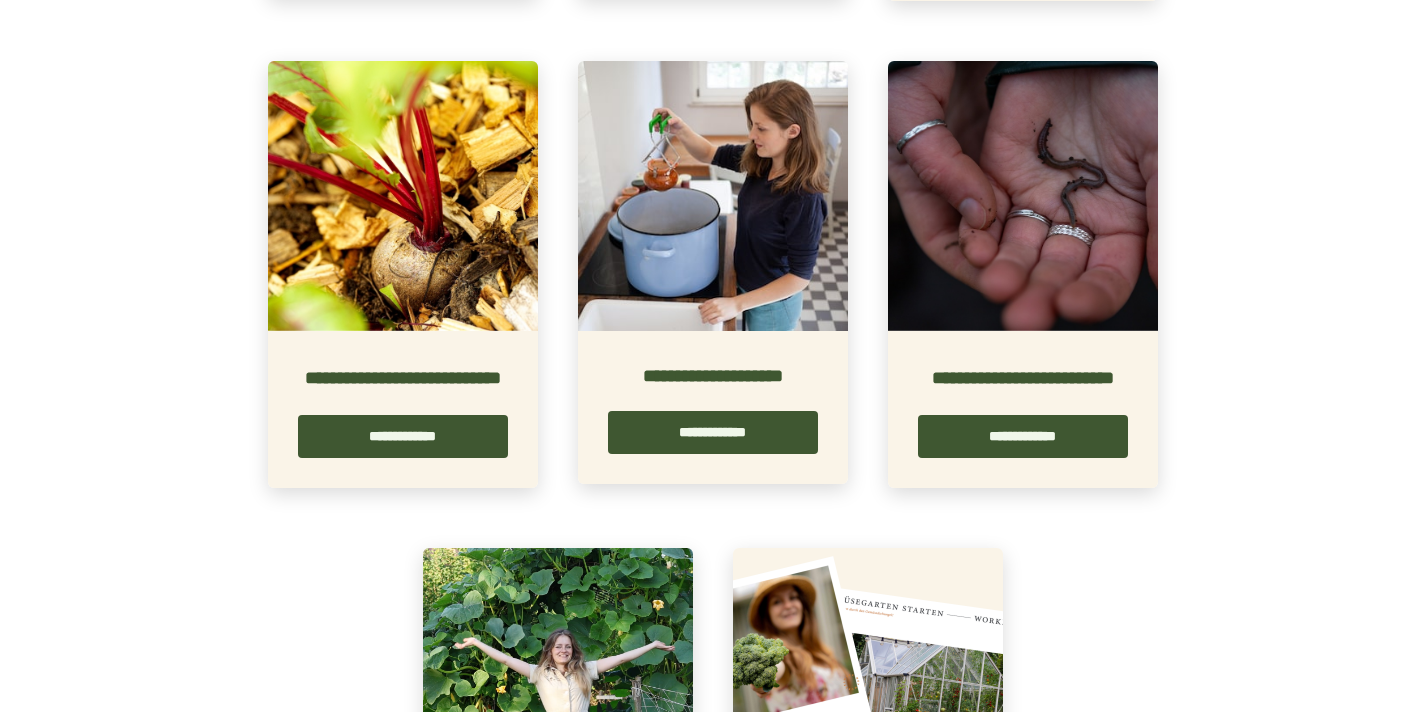 scroll, scrollTop: 0, scrollLeft: 0, axis: both 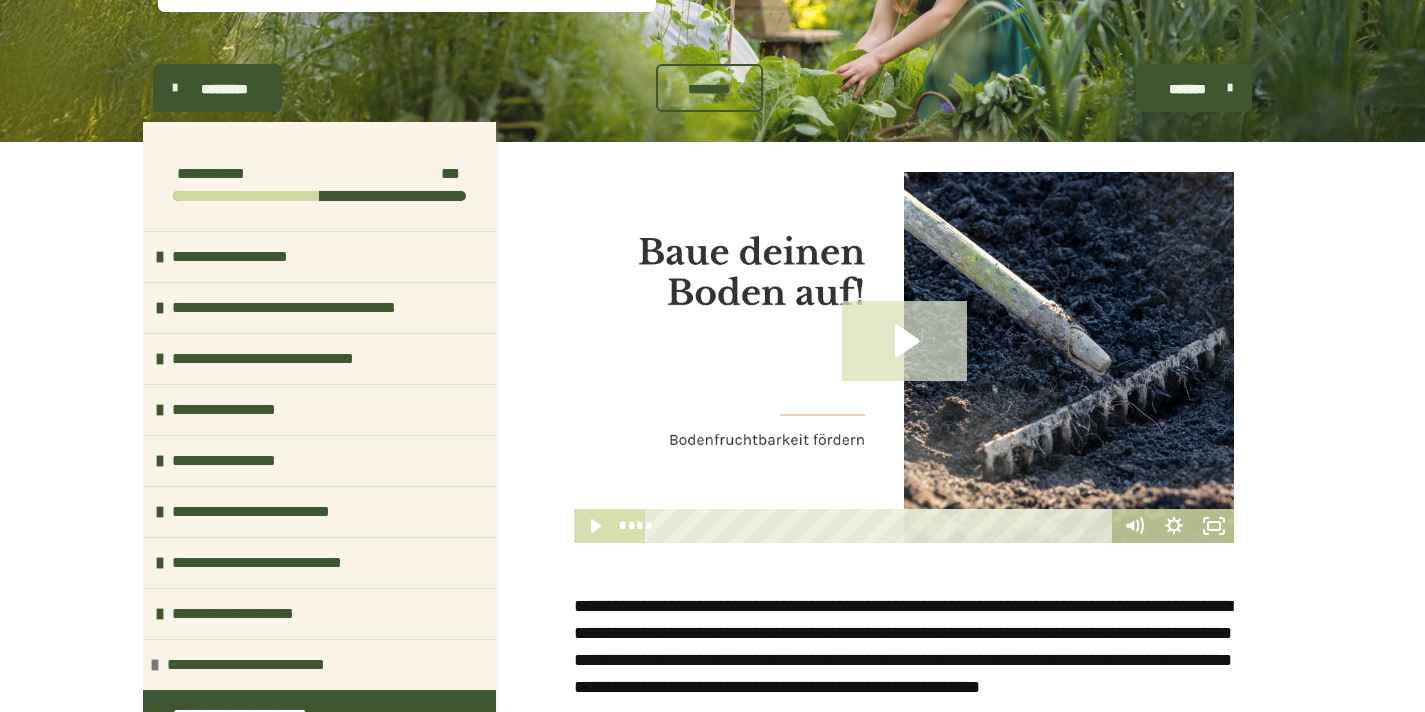 click 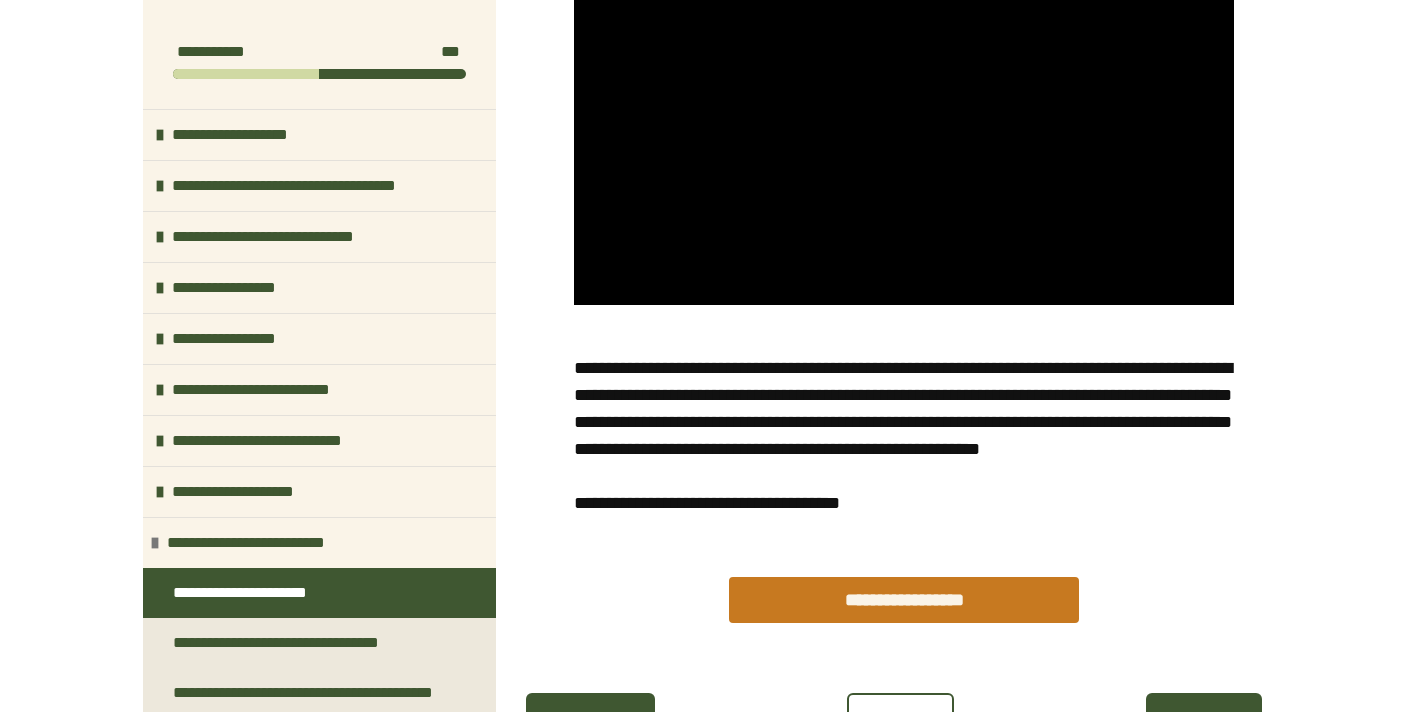 scroll, scrollTop: 601, scrollLeft: 0, axis: vertical 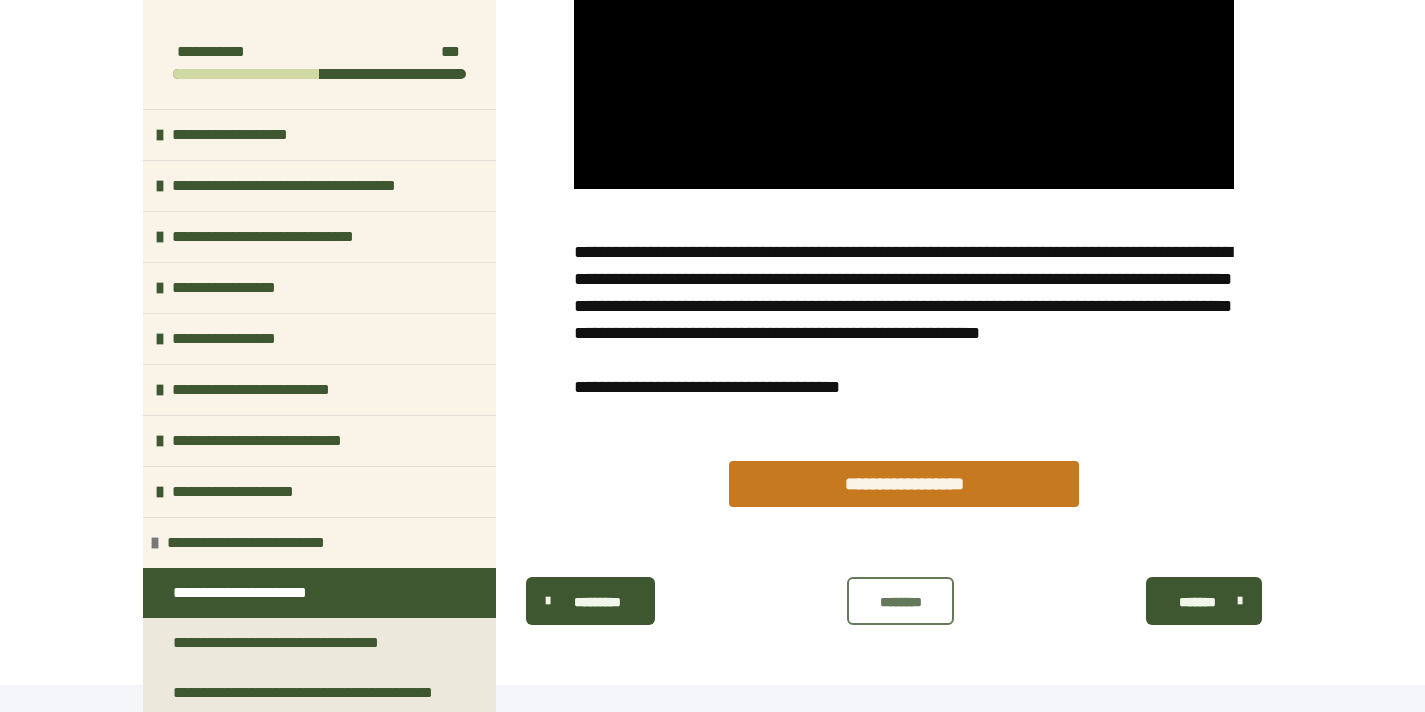 click on "********" at bounding box center [900, 602] 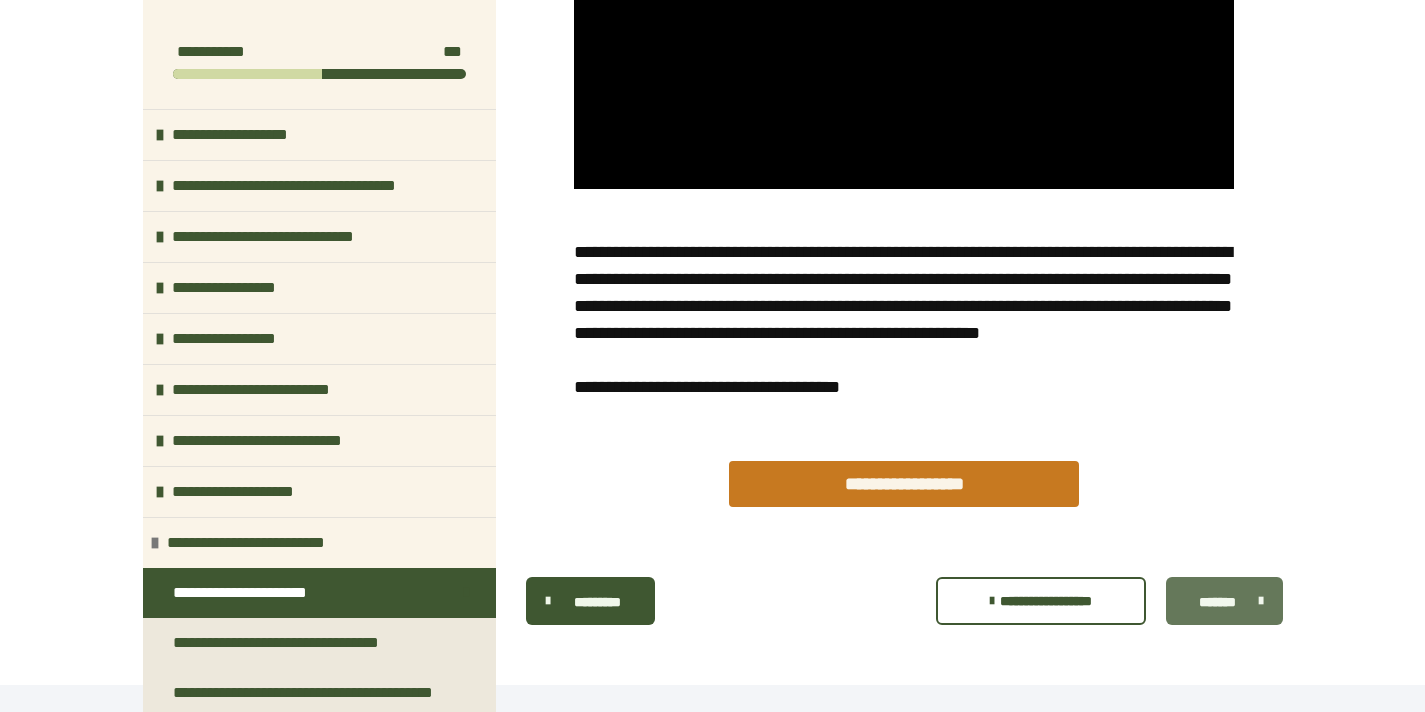 click on "*******" at bounding box center [1217, 602] 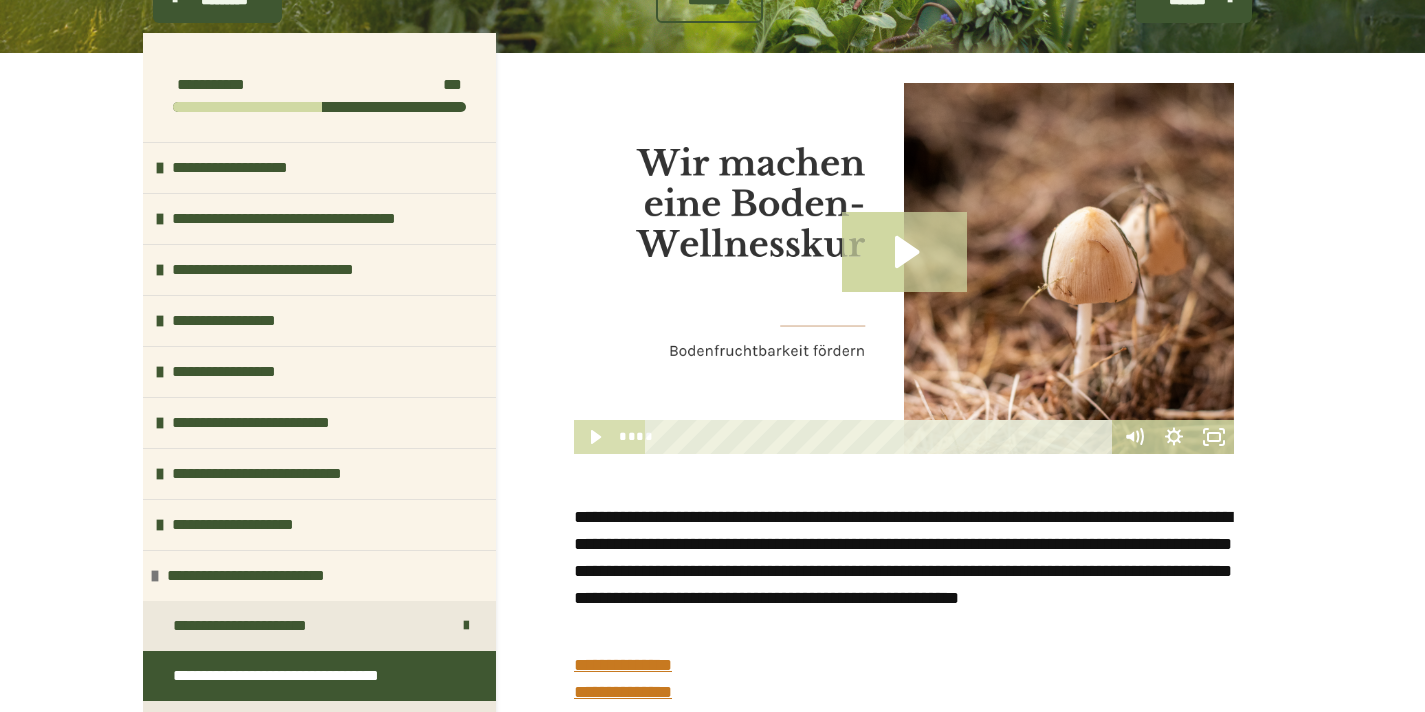 scroll, scrollTop: 334, scrollLeft: 0, axis: vertical 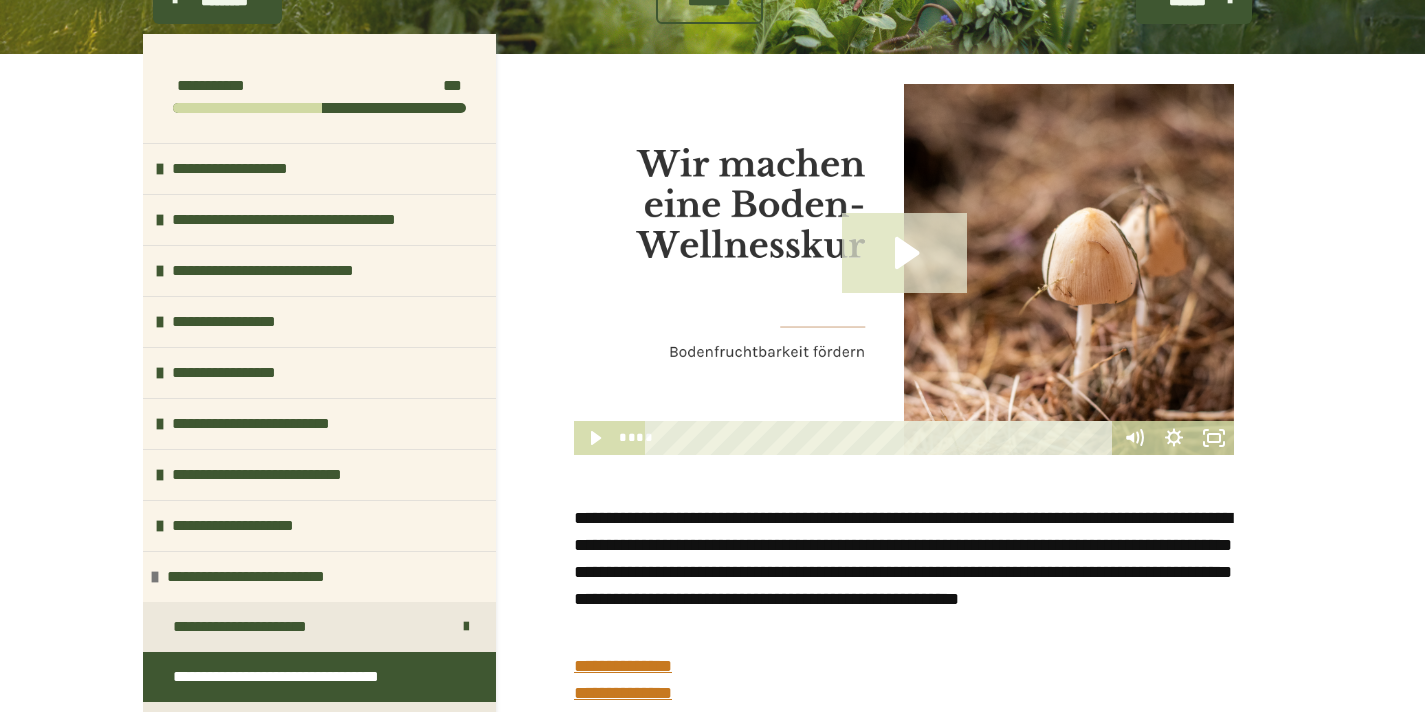 click 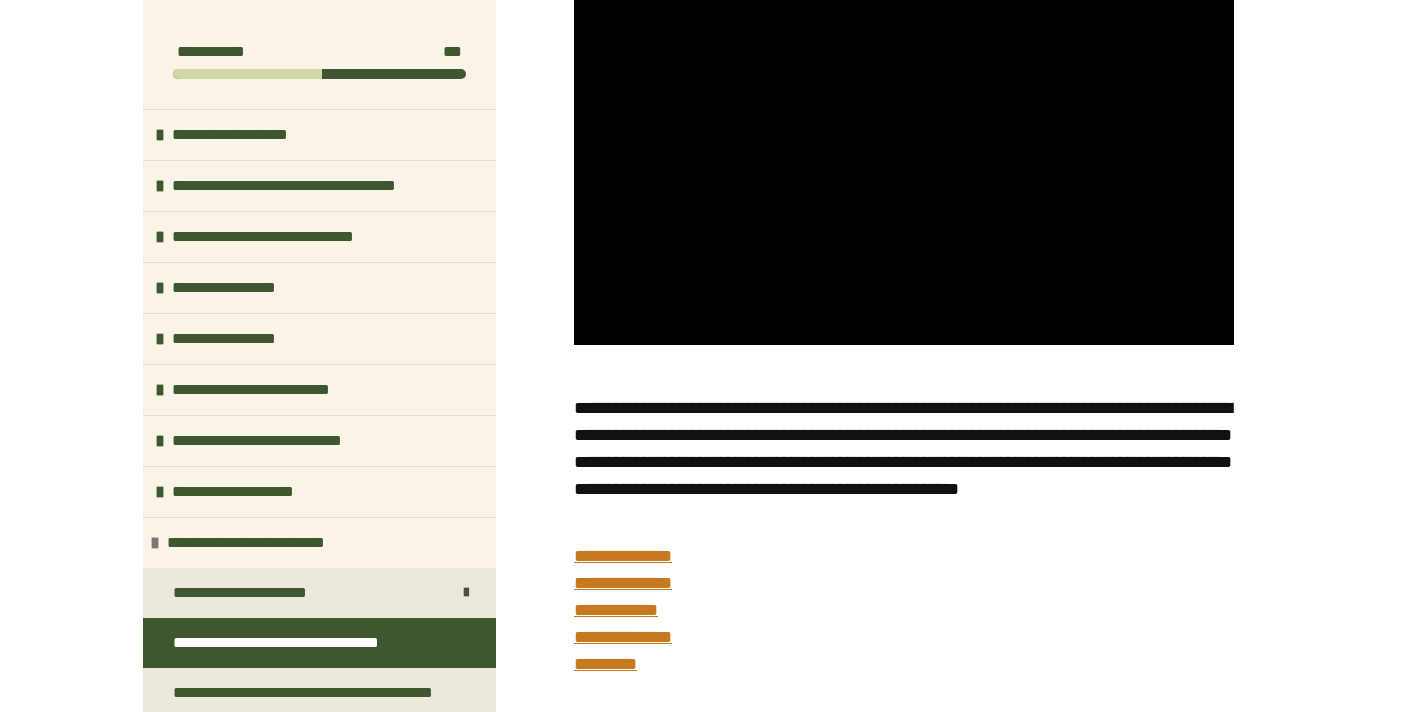 scroll, scrollTop: 443, scrollLeft: 0, axis: vertical 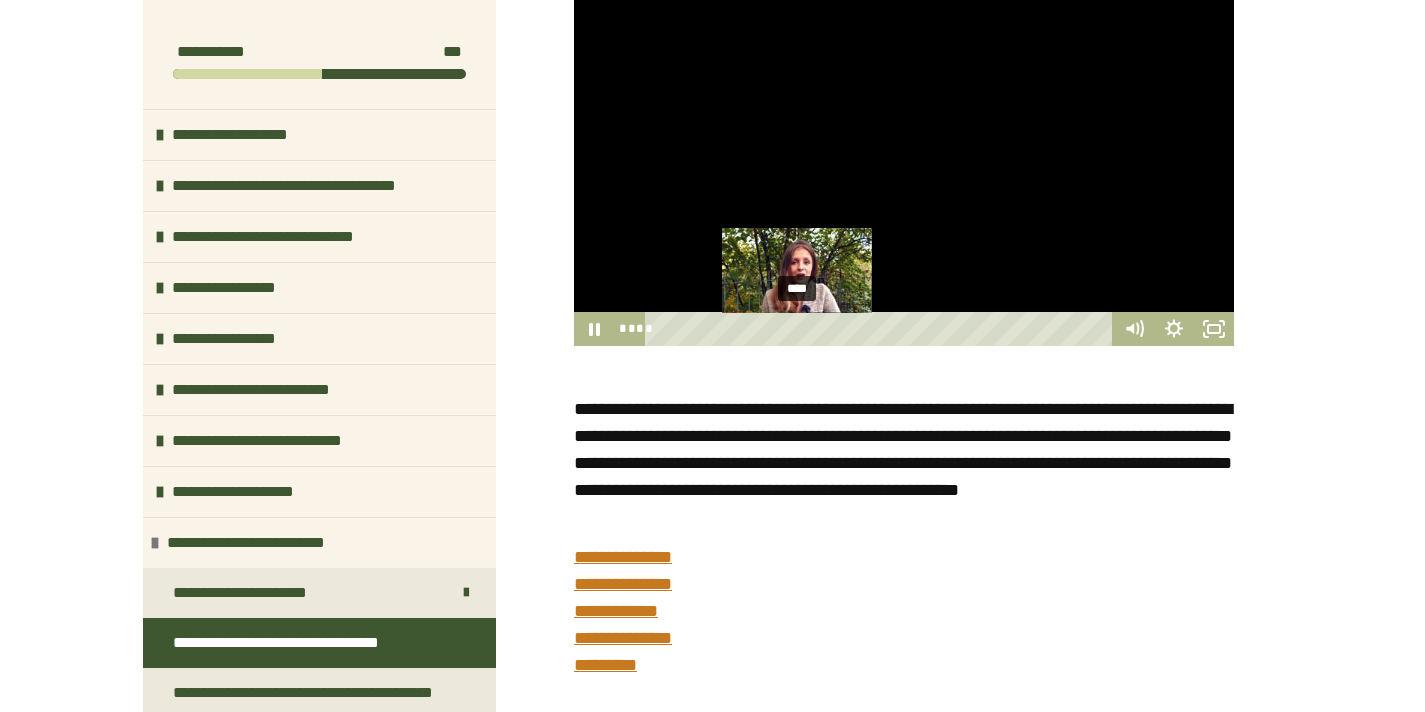 click on "****" at bounding box center (882, 329) 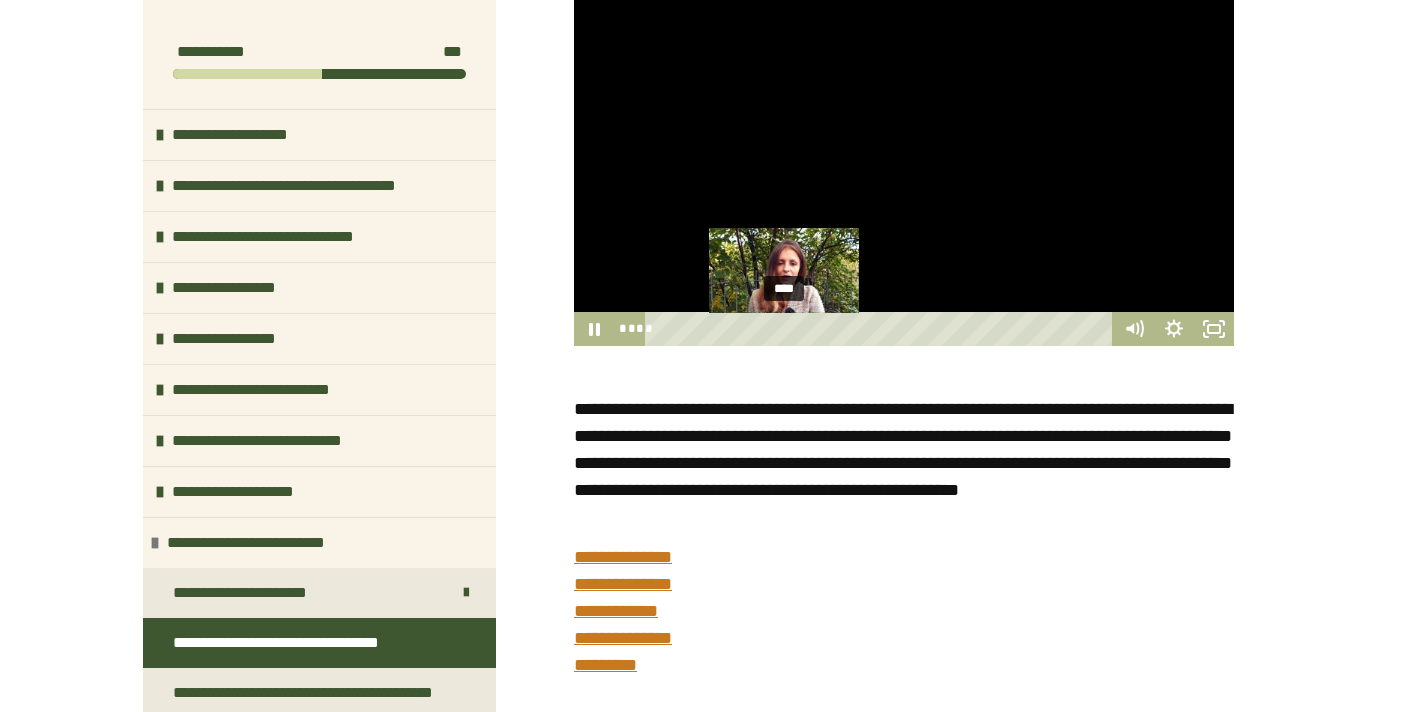 click on "****" at bounding box center (882, 329) 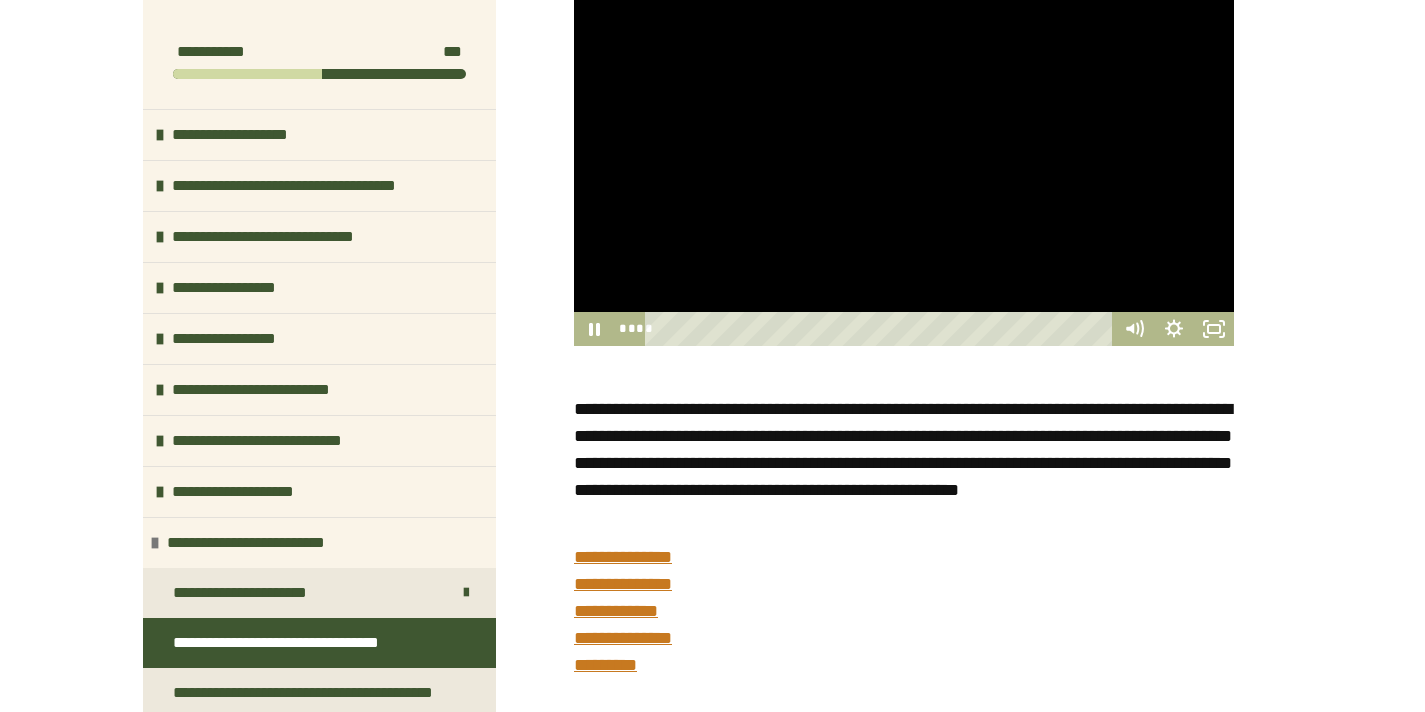 click at bounding box center (904, 160) 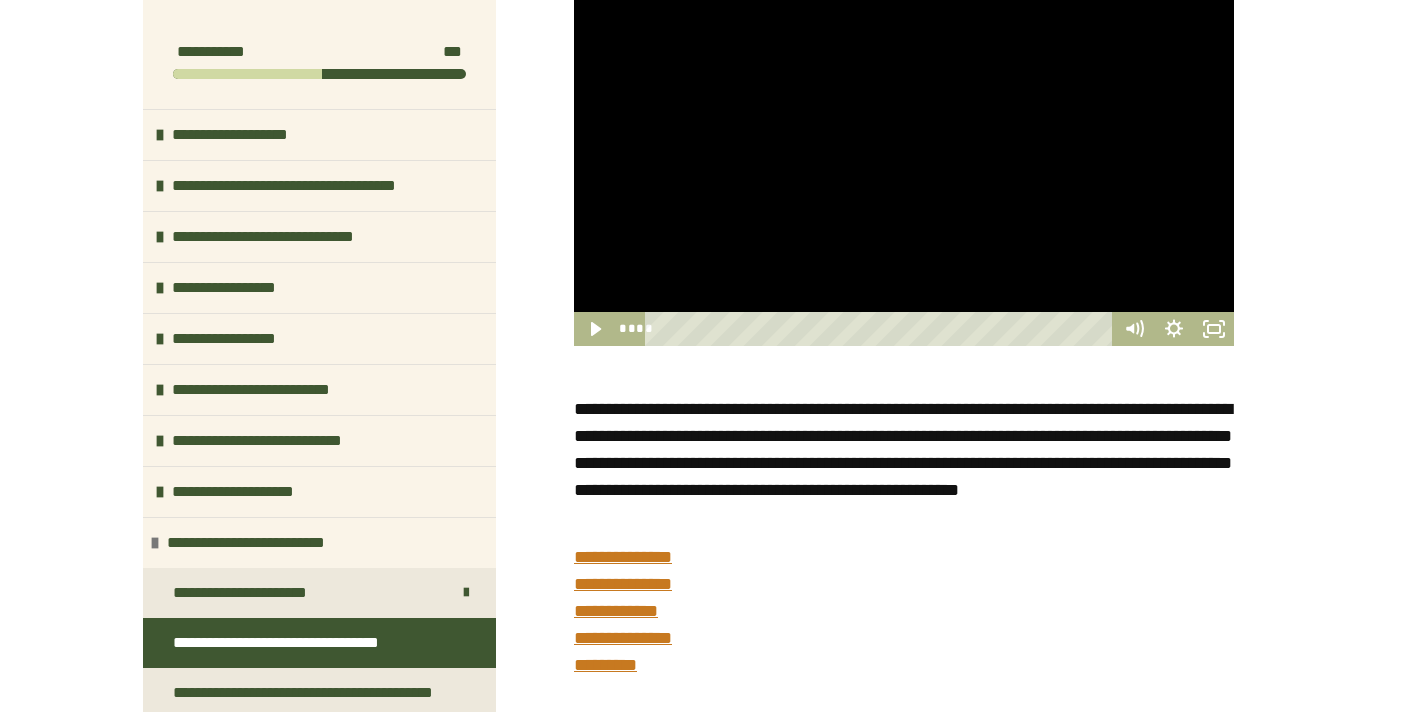 click at bounding box center (904, 160) 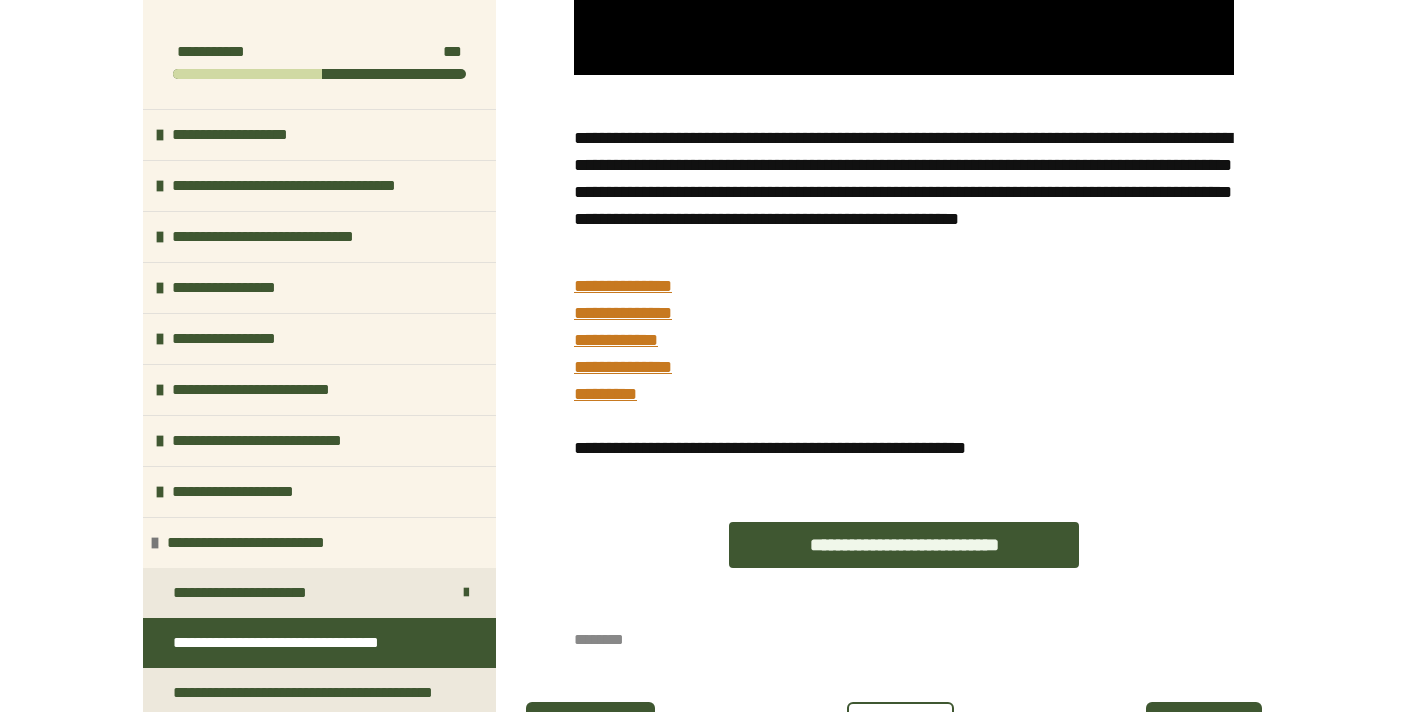 scroll, scrollTop: 775, scrollLeft: 0, axis: vertical 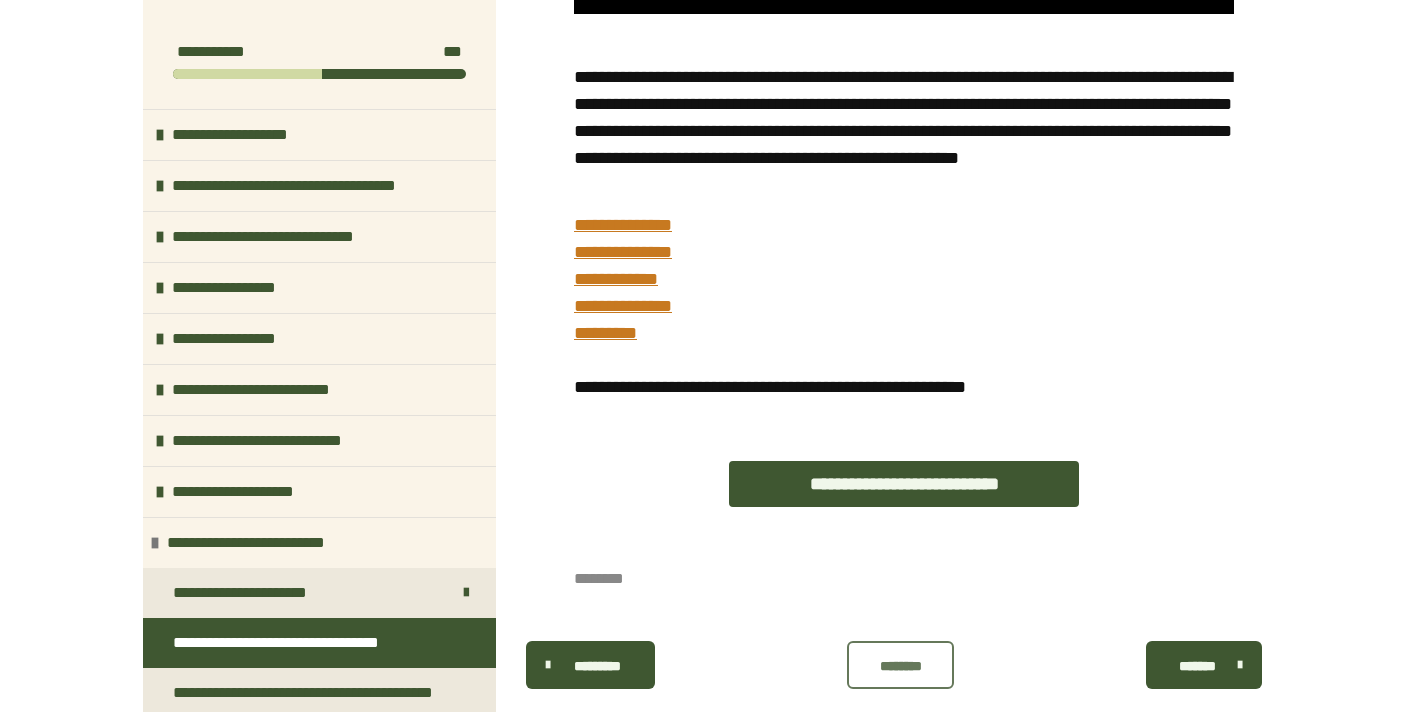 click on "********" at bounding box center (900, 666) 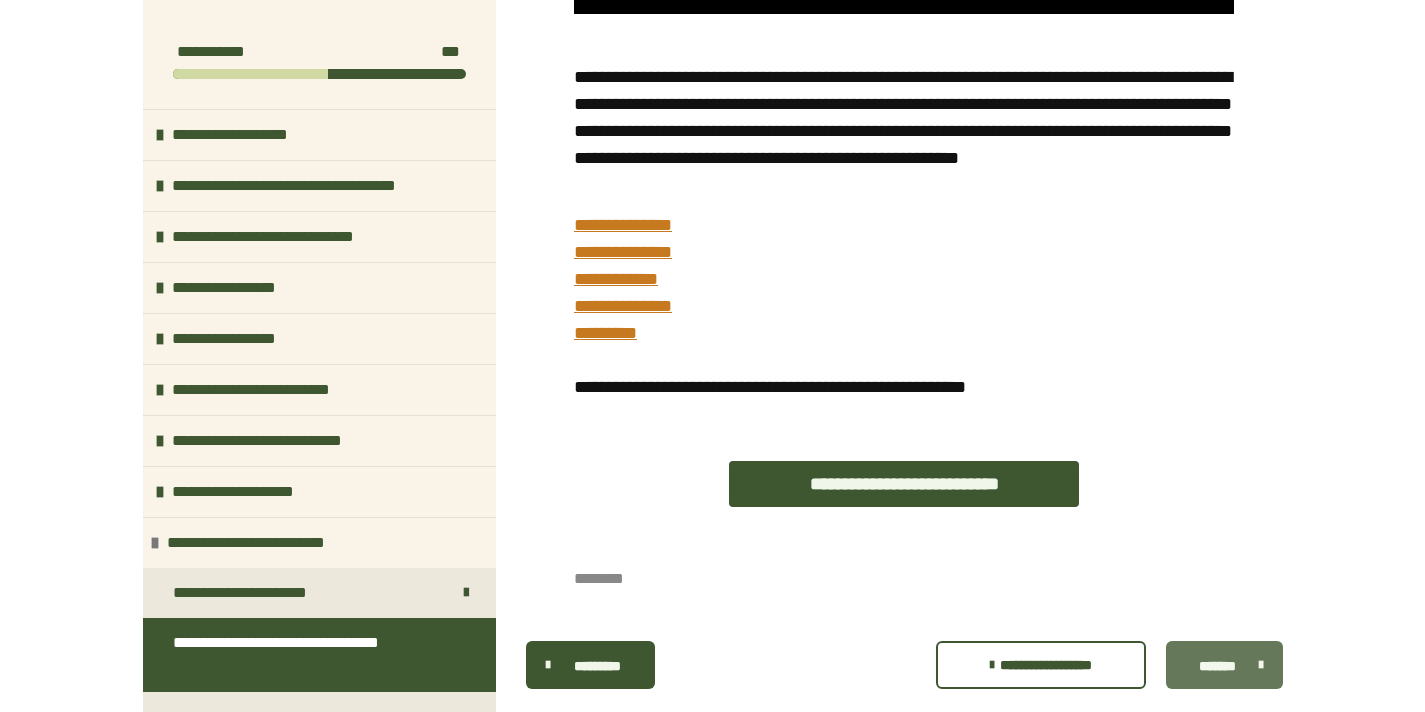 click on "*******" at bounding box center (1217, 666) 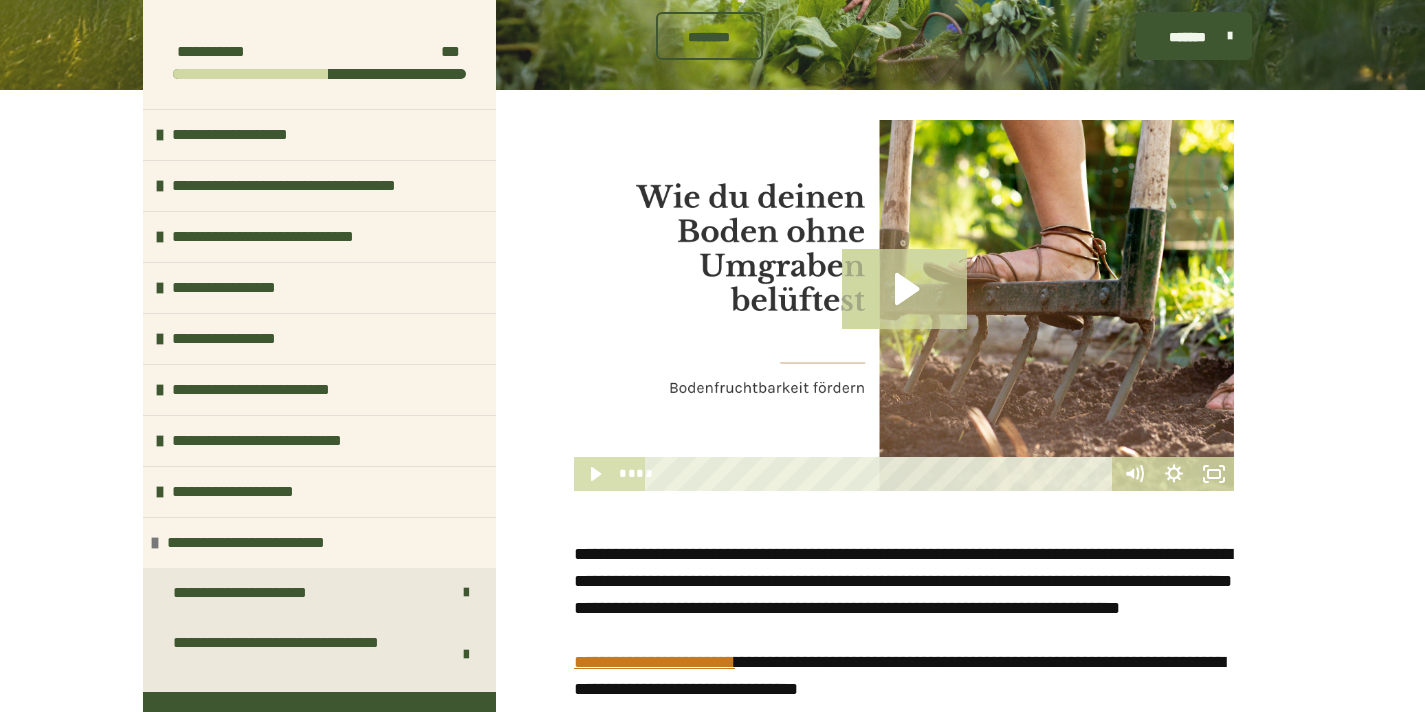 scroll, scrollTop: 599, scrollLeft: 0, axis: vertical 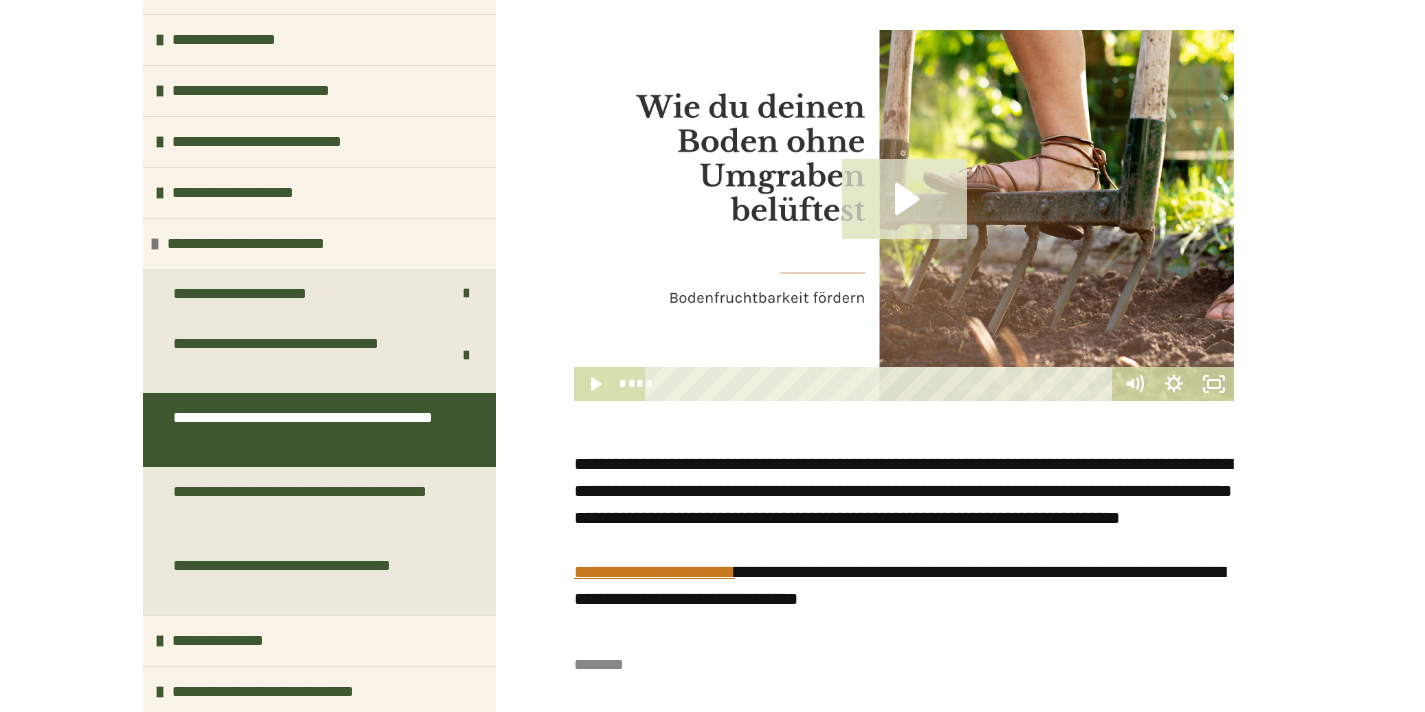 click 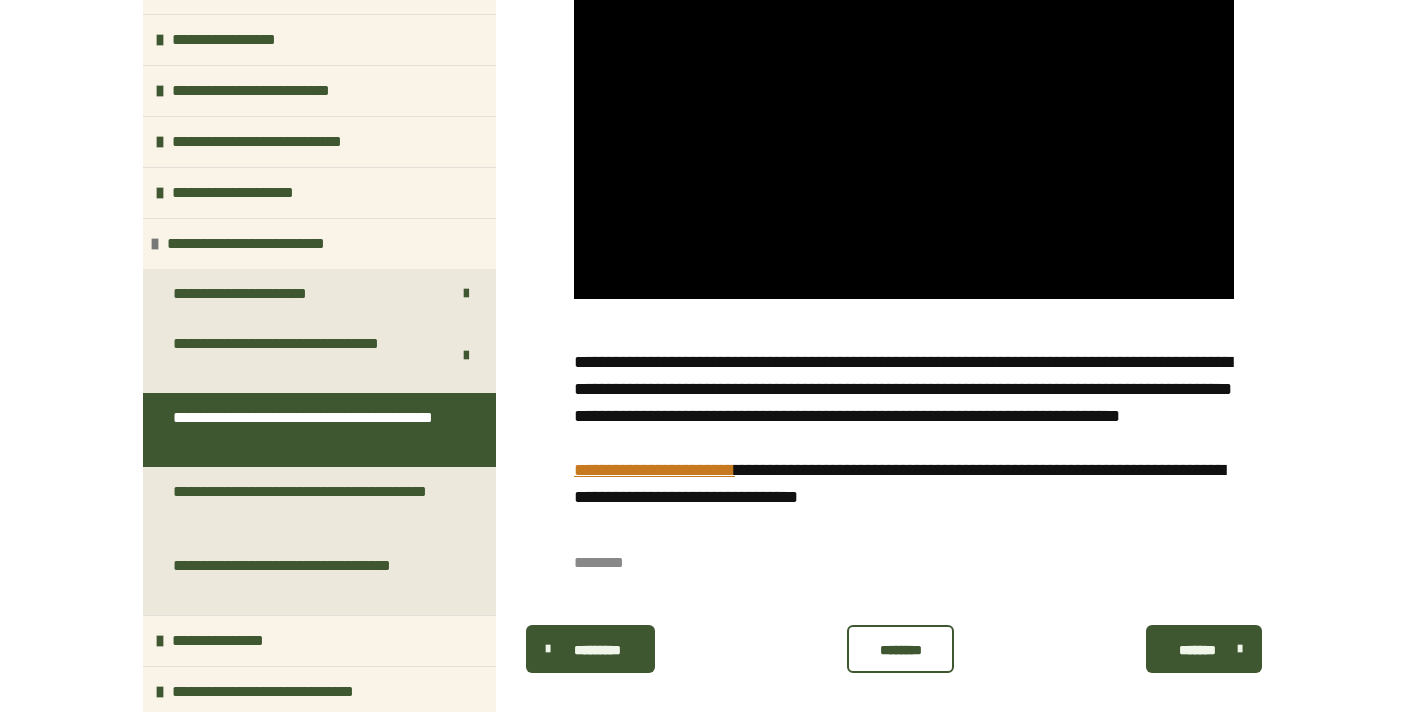 scroll, scrollTop: 563, scrollLeft: 0, axis: vertical 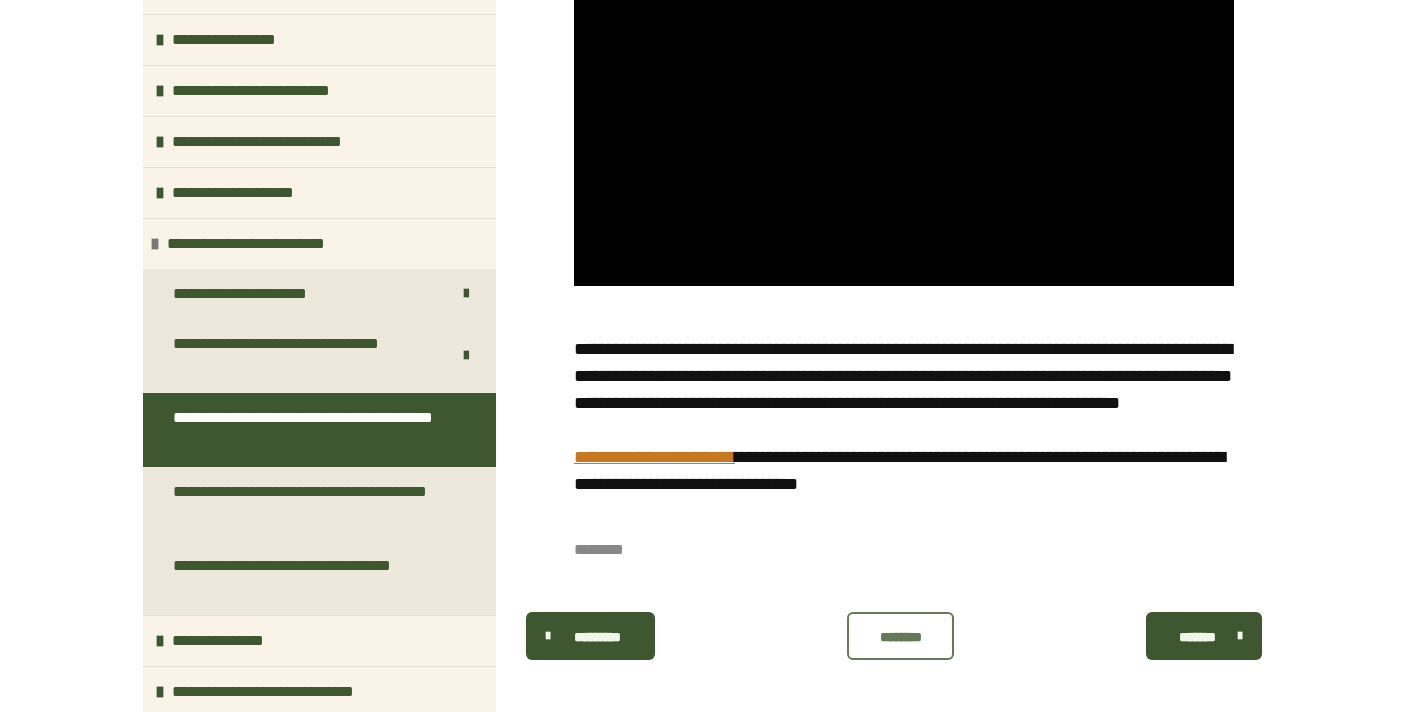 click on "********" at bounding box center (900, 637) 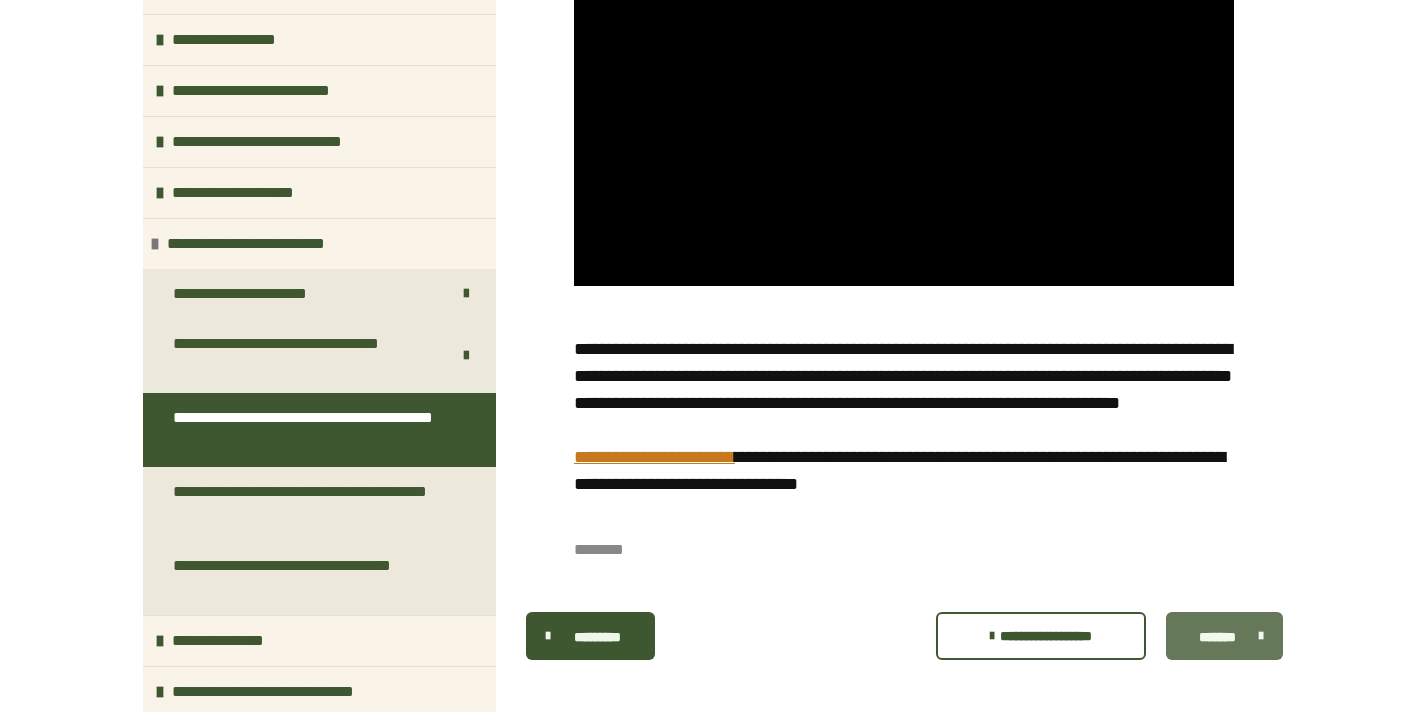 click on "*******" at bounding box center (1217, 637) 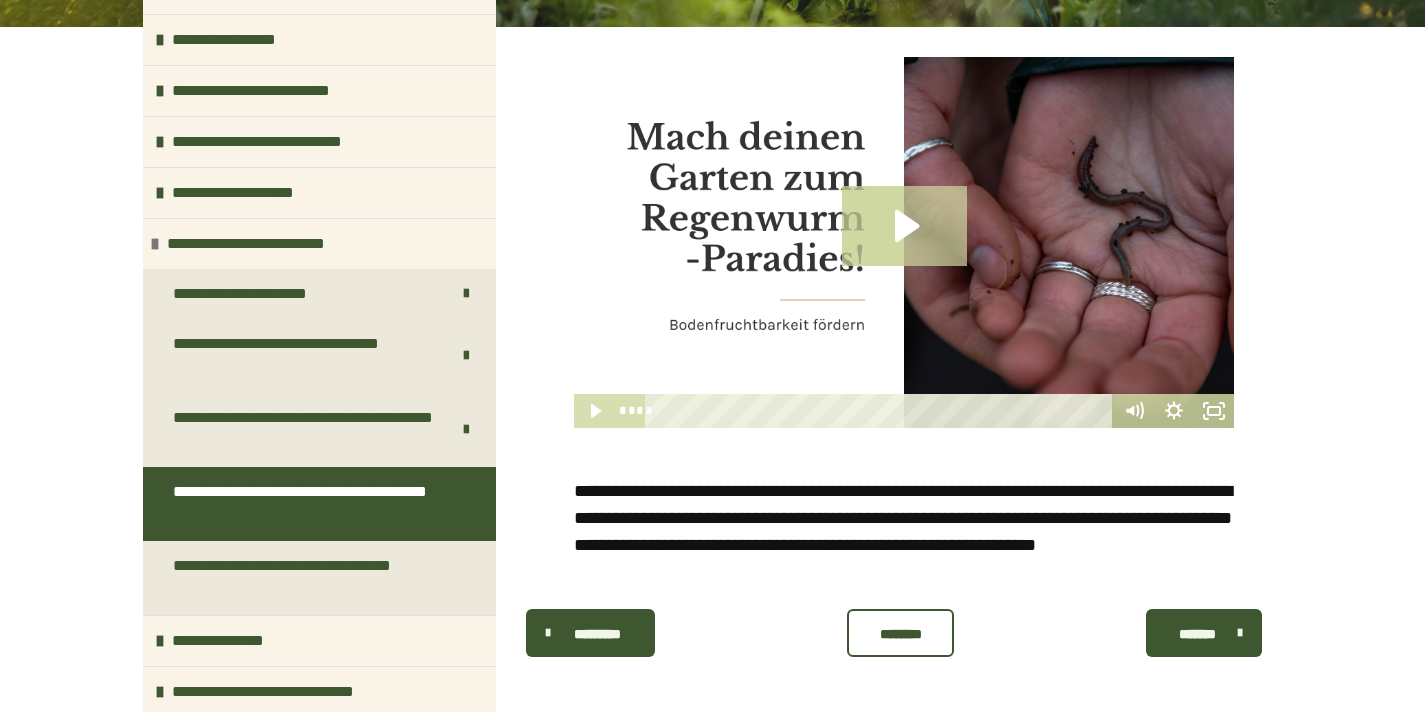 scroll, scrollTop: 418, scrollLeft: 0, axis: vertical 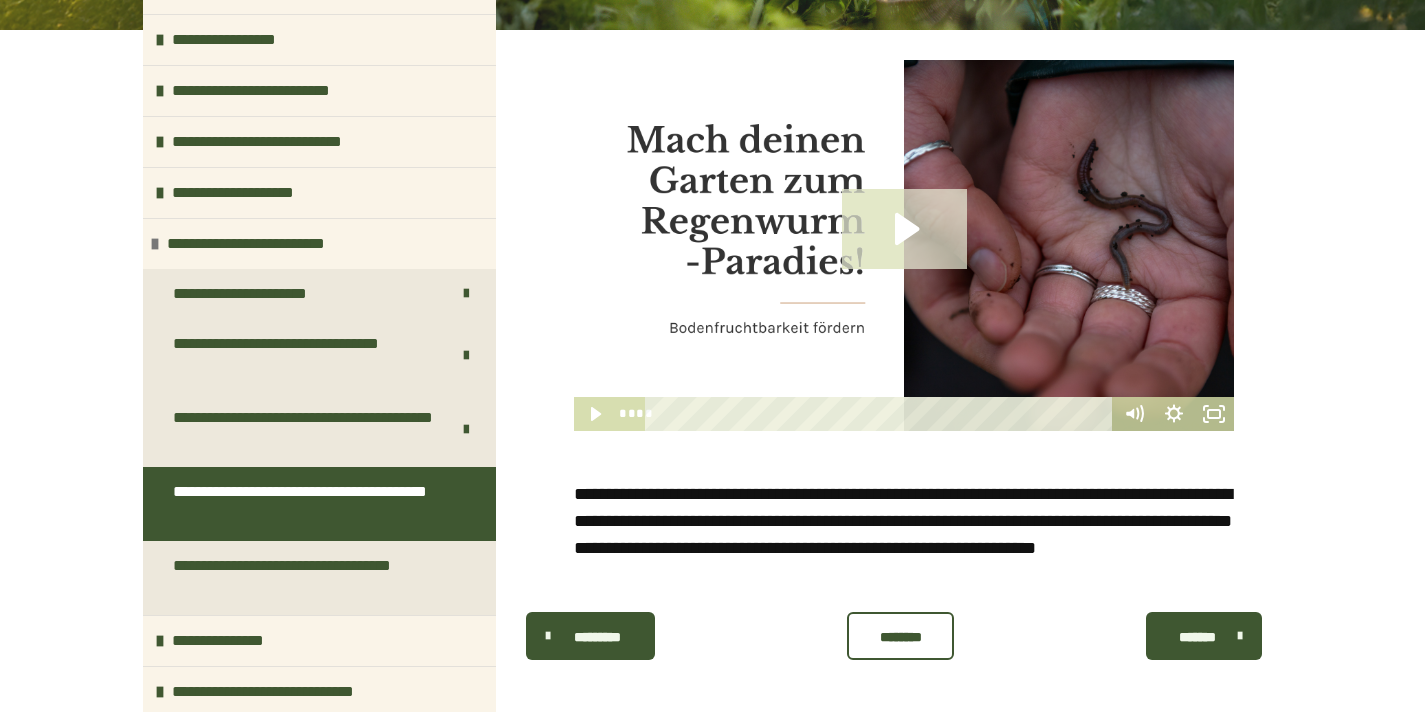 click 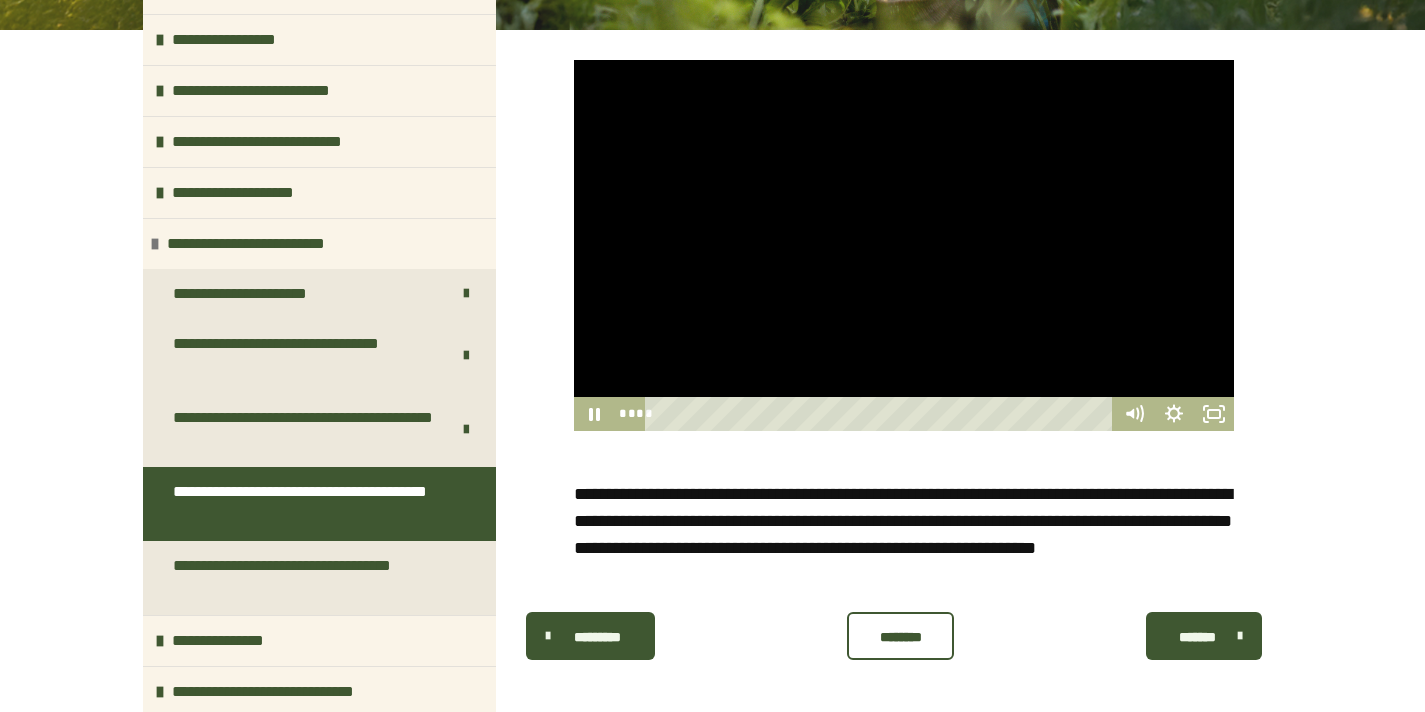 click at bounding box center [904, 245] 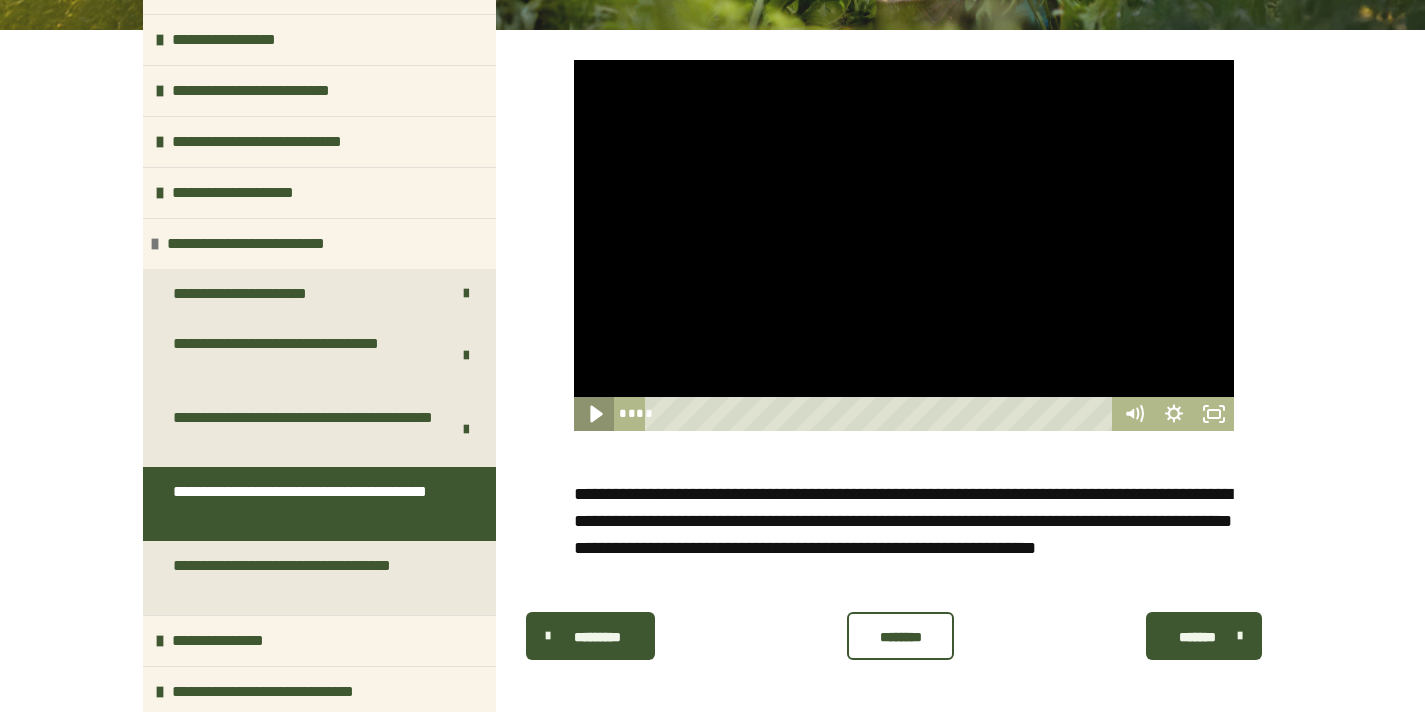 click 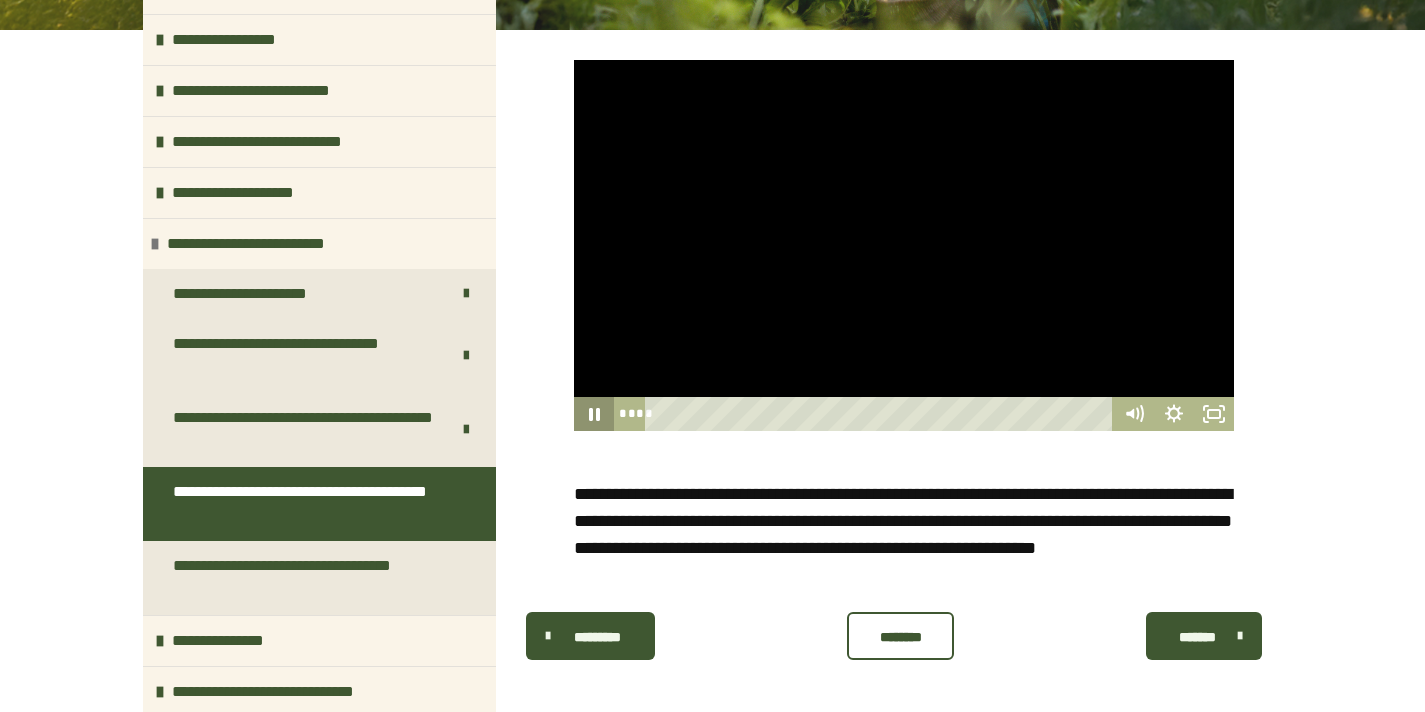 click 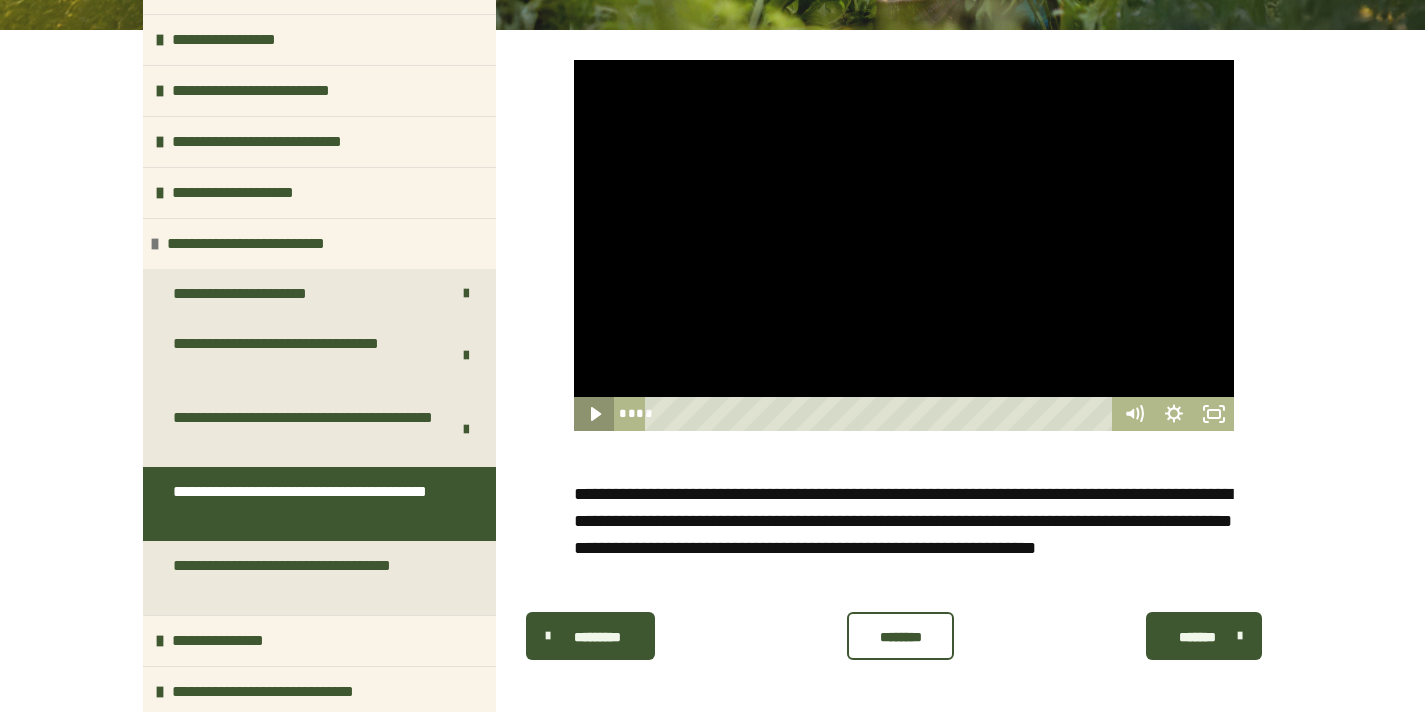 click 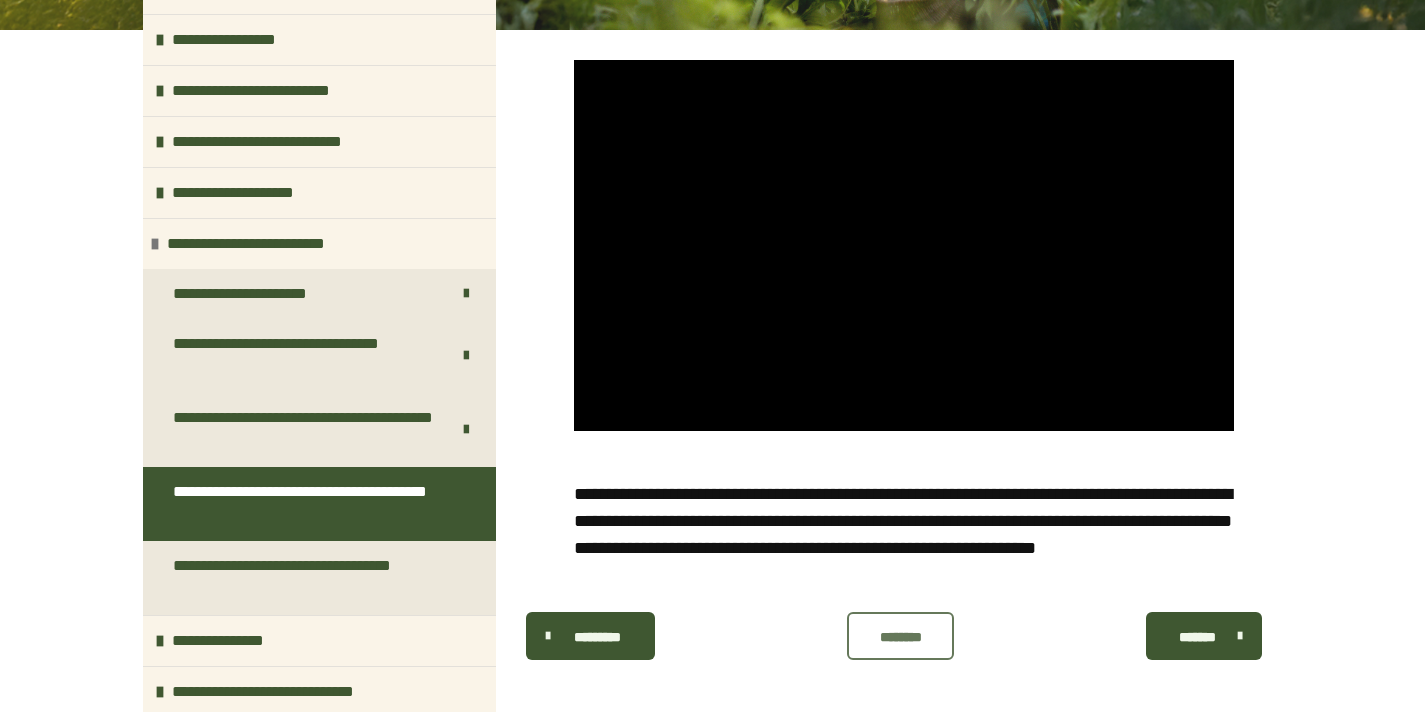 click on "********" at bounding box center [900, 636] 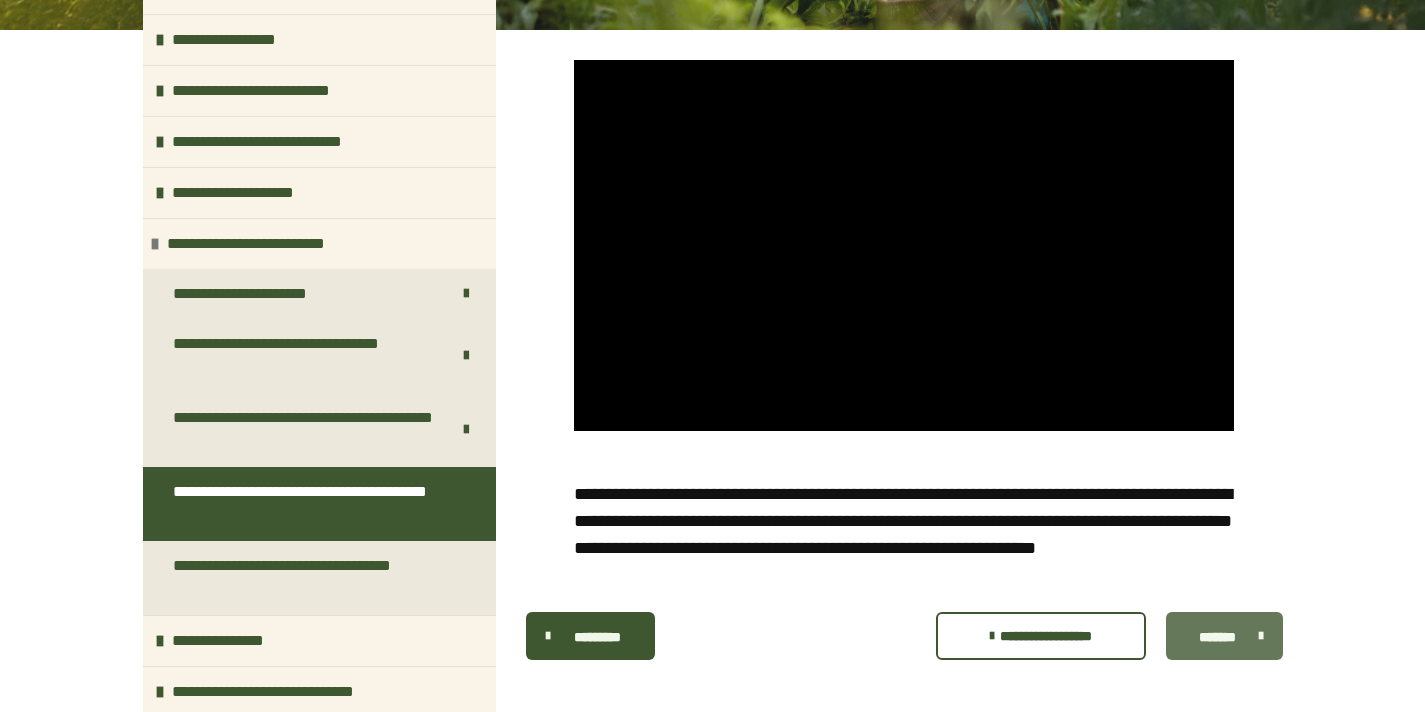 click on "*******" at bounding box center [1217, 637] 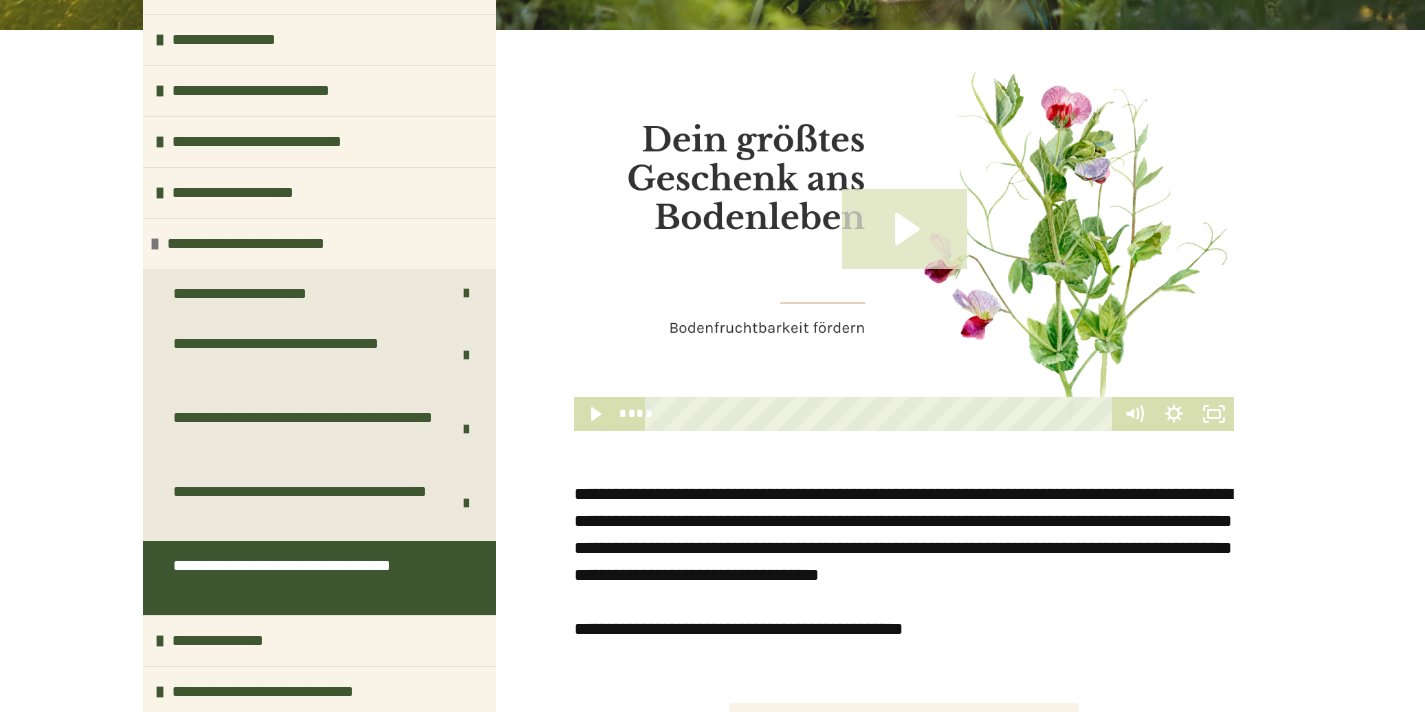 click 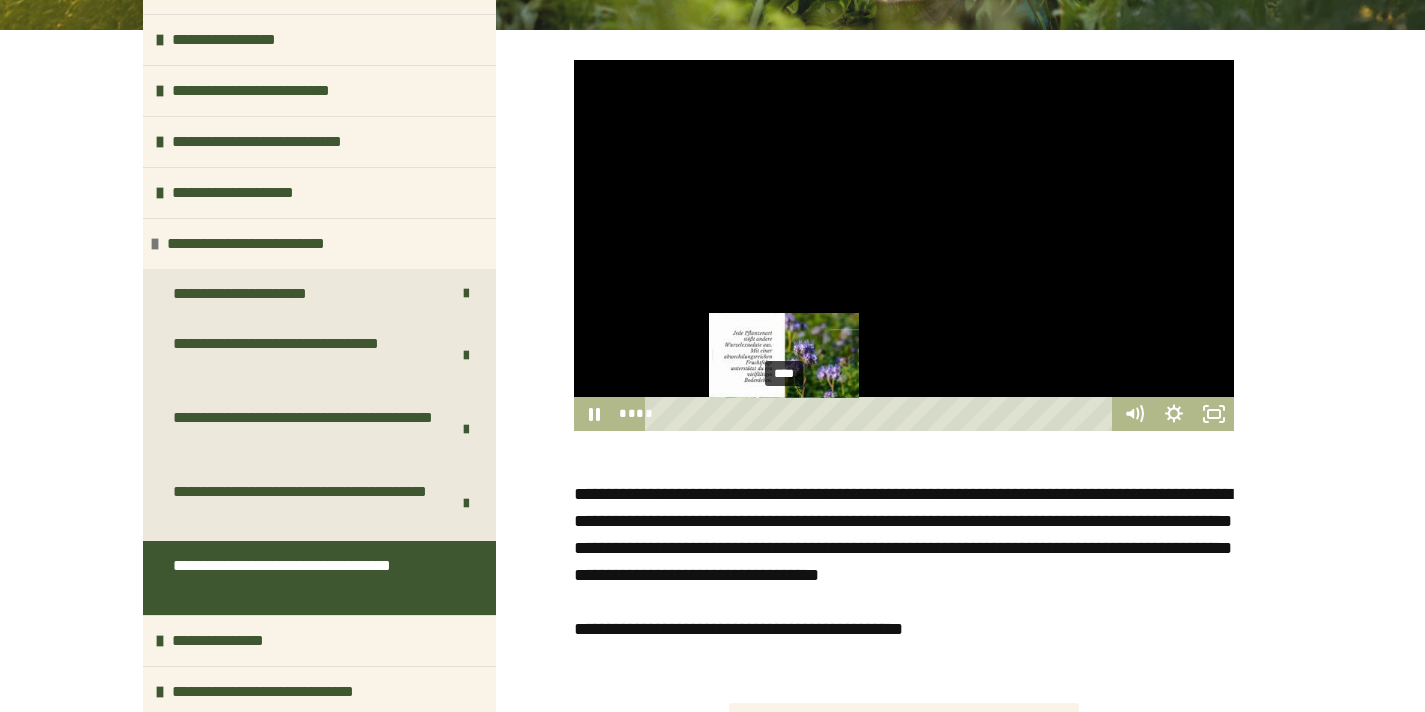 click on "****" at bounding box center [882, 414] 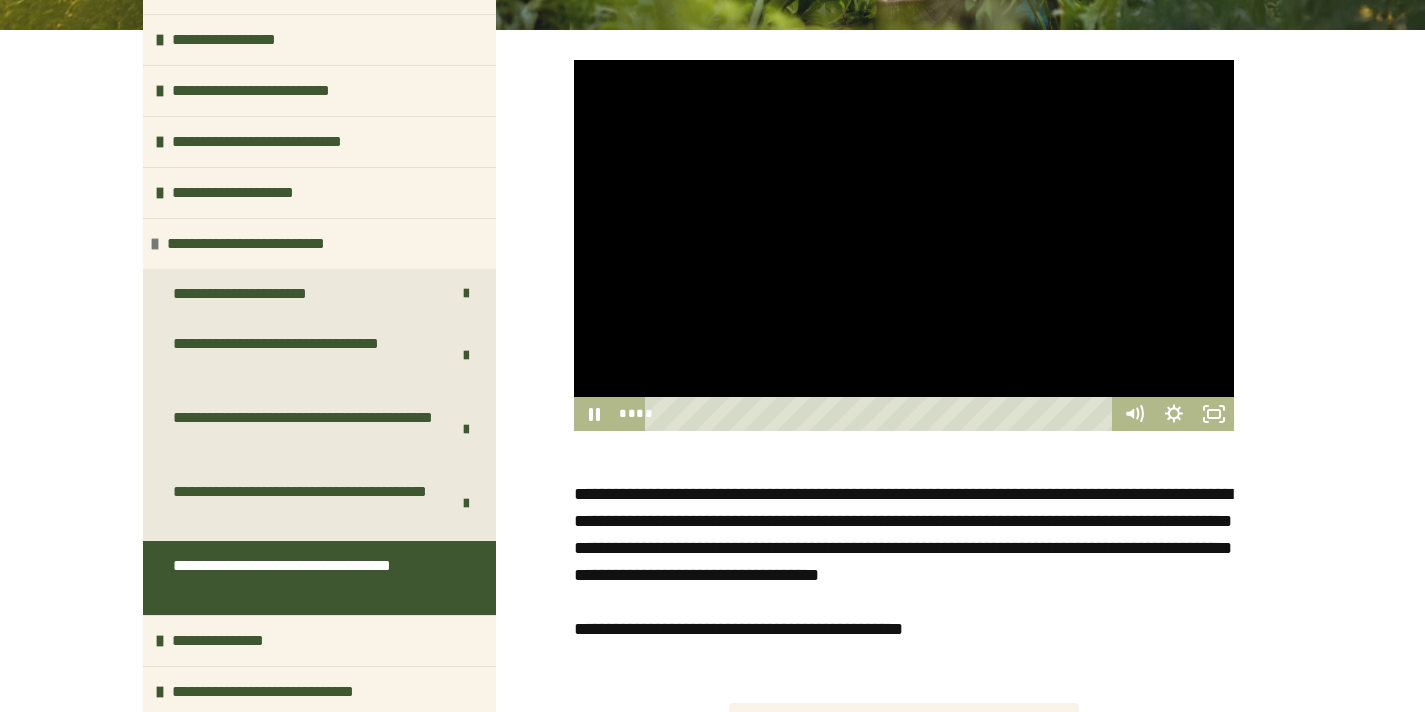 click at bounding box center (904, 245) 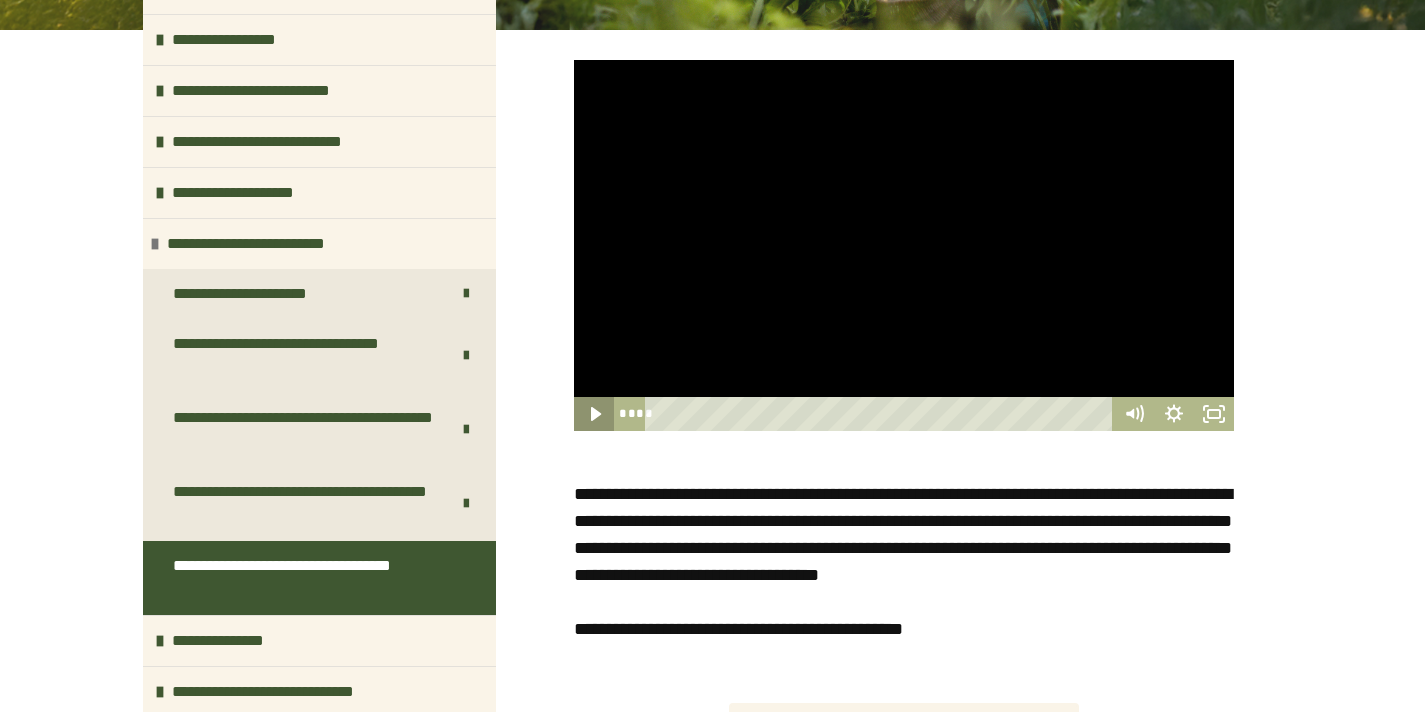 click 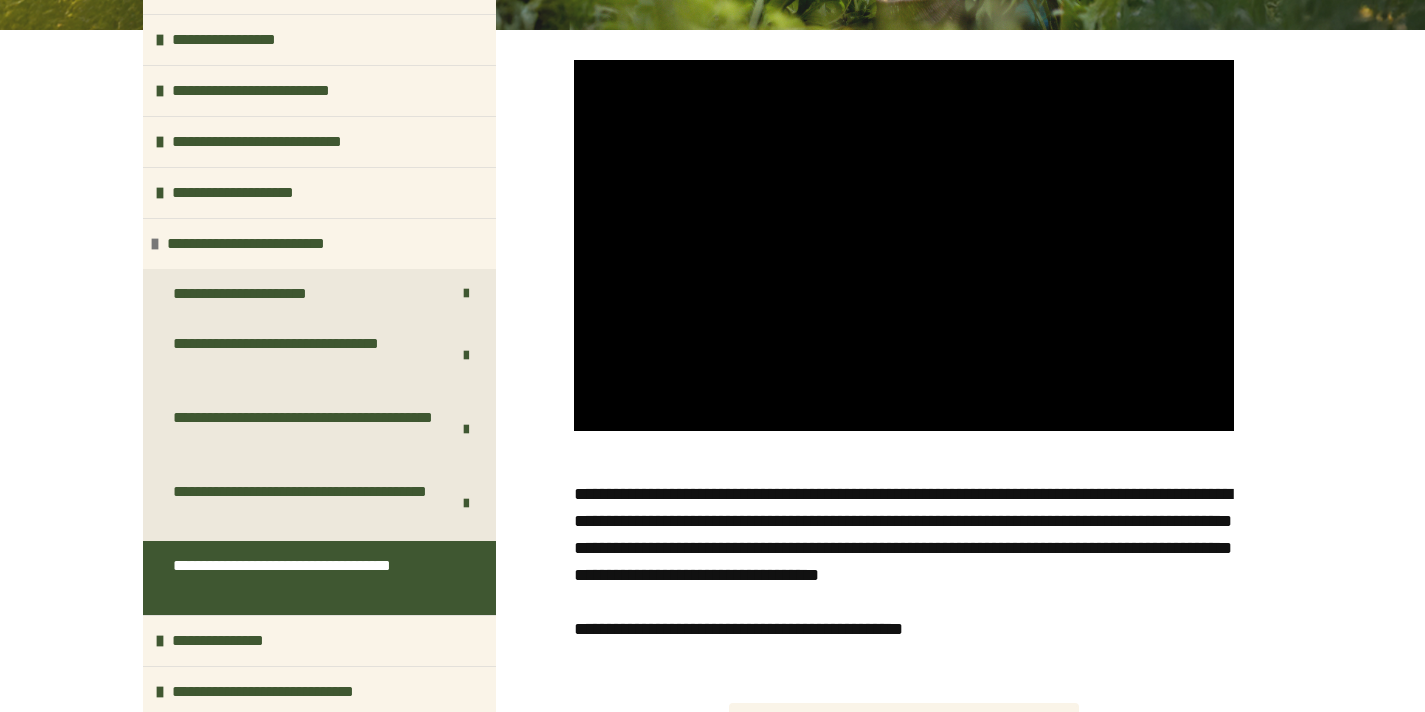 scroll, scrollTop: 661, scrollLeft: 0, axis: vertical 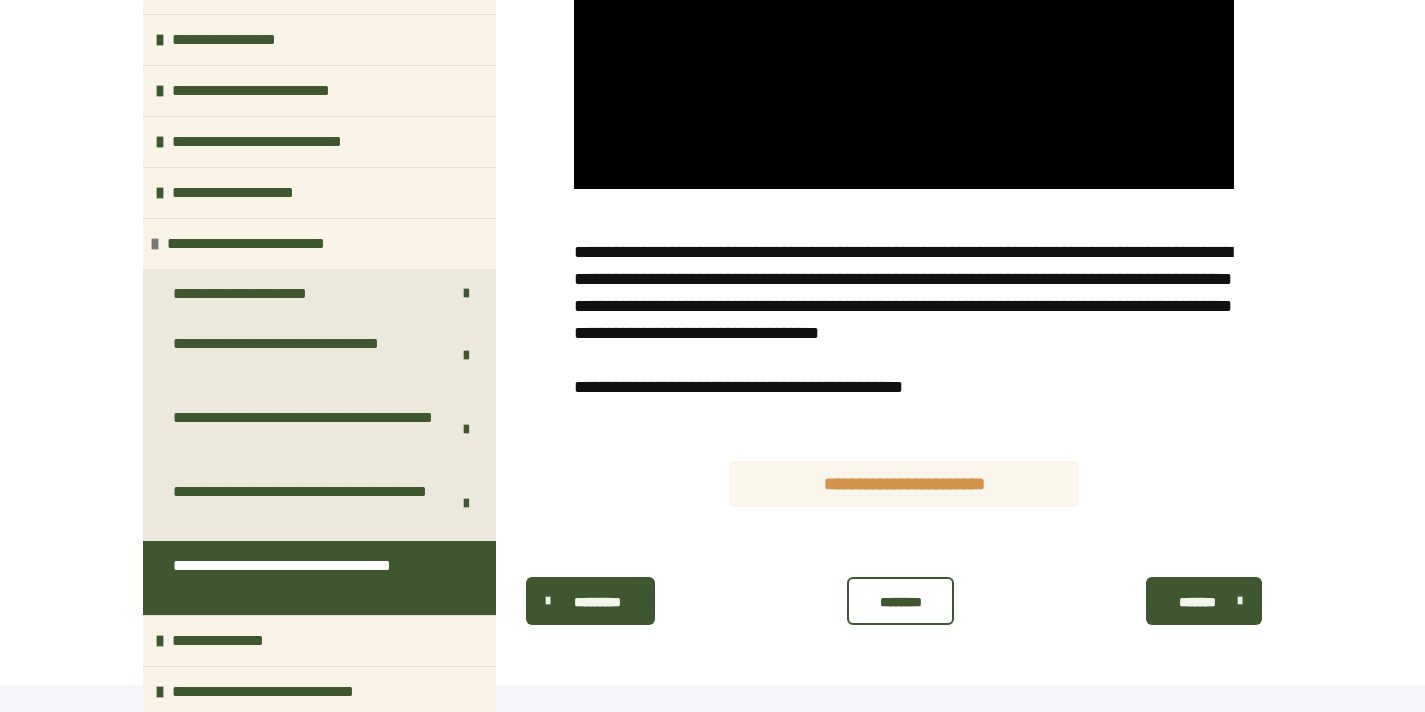 type 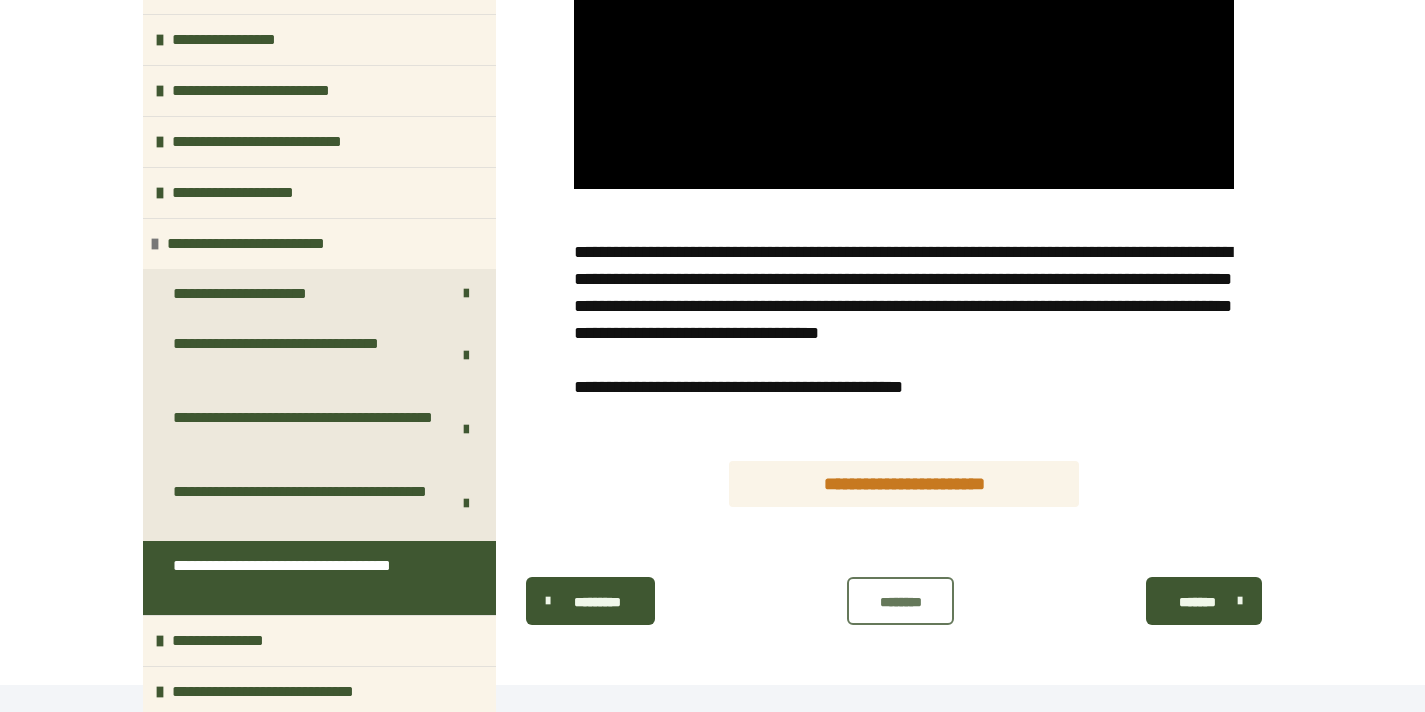 click on "********" at bounding box center (900, 601) 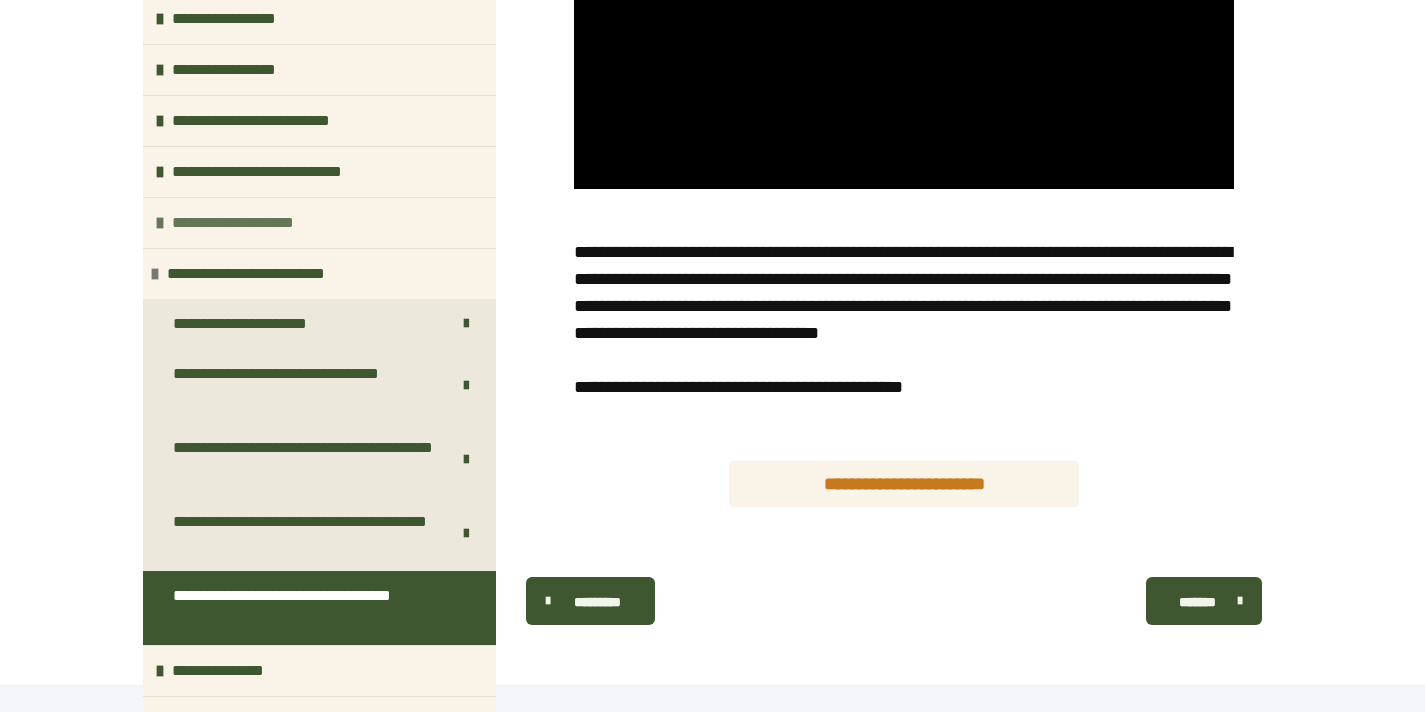 scroll, scrollTop: 300, scrollLeft: 0, axis: vertical 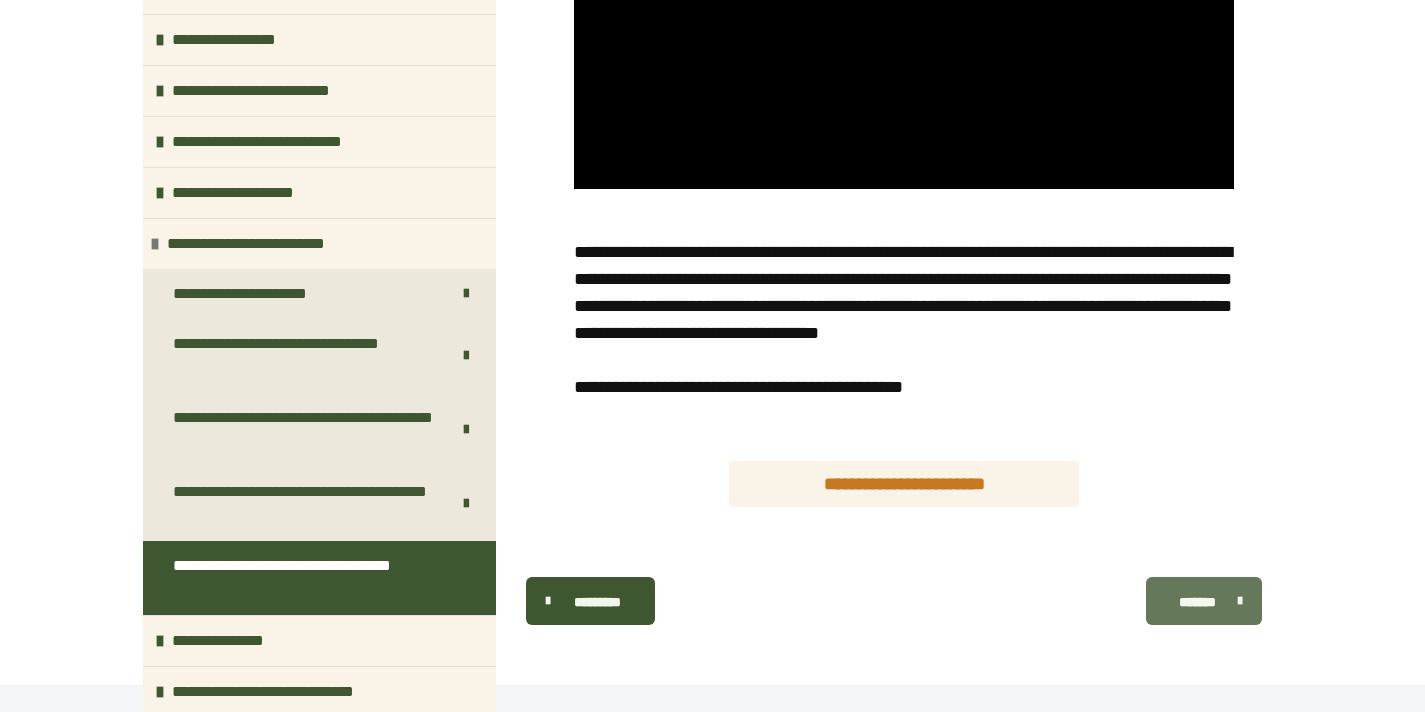 click on "*******" at bounding box center (1204, 601) 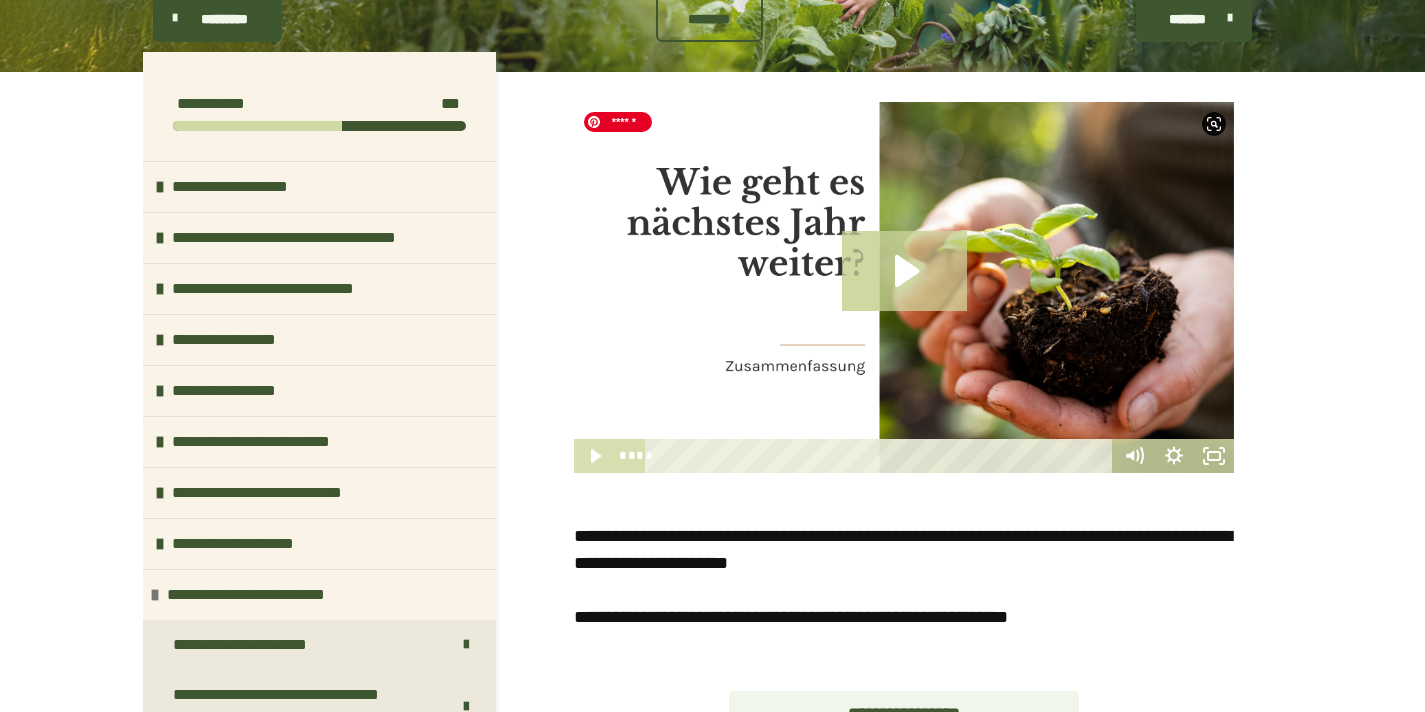 scroll, scrollTop: 315, scrollLeft: 0, axis: vertical 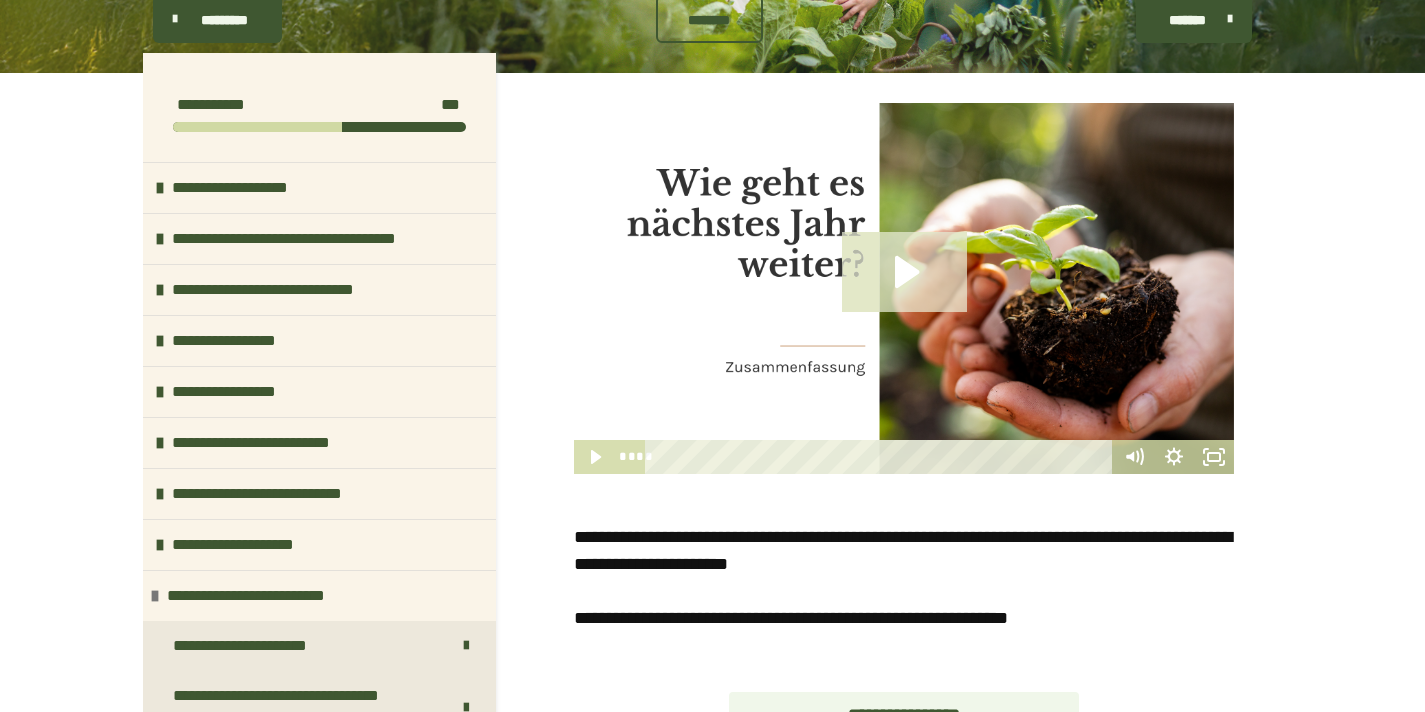 click 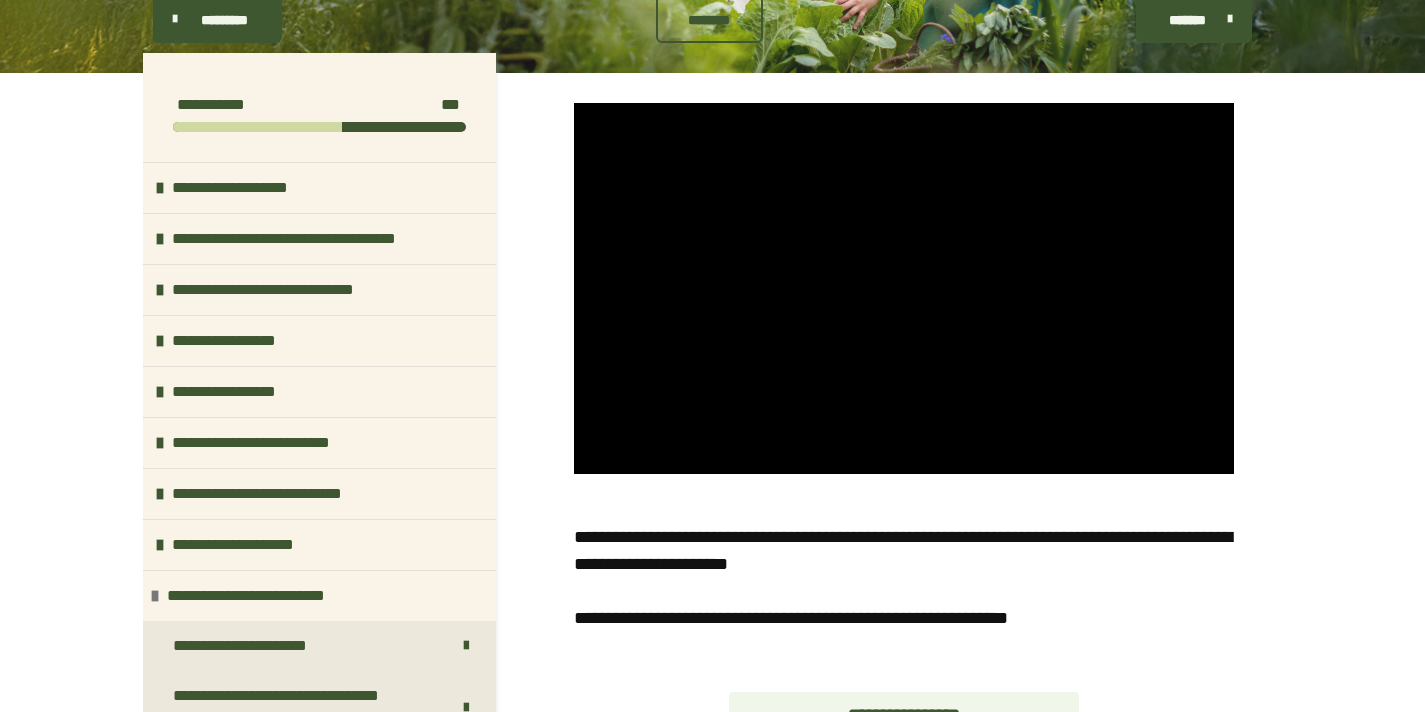 scroll, scrollTop: 520, scrollLeft: 0, axis: vertical 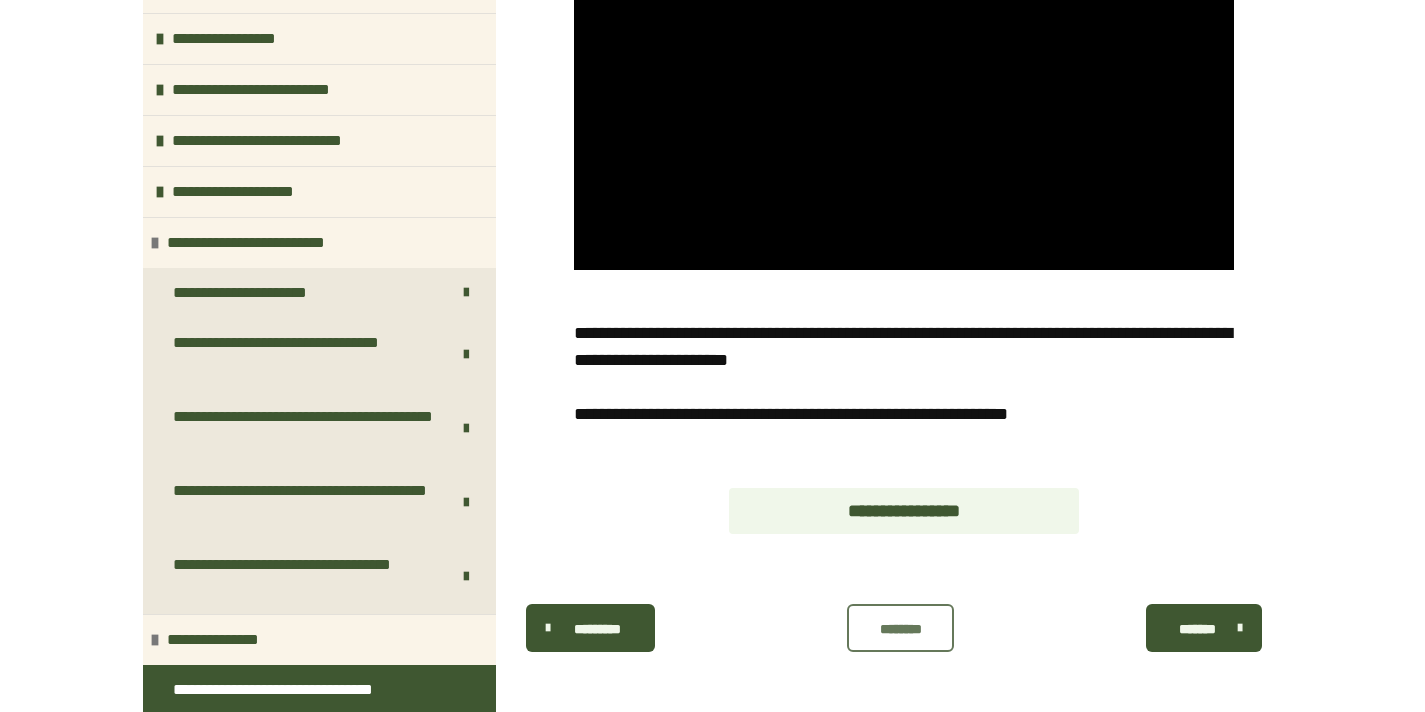 click on "********" at bounding box center (900, 628) 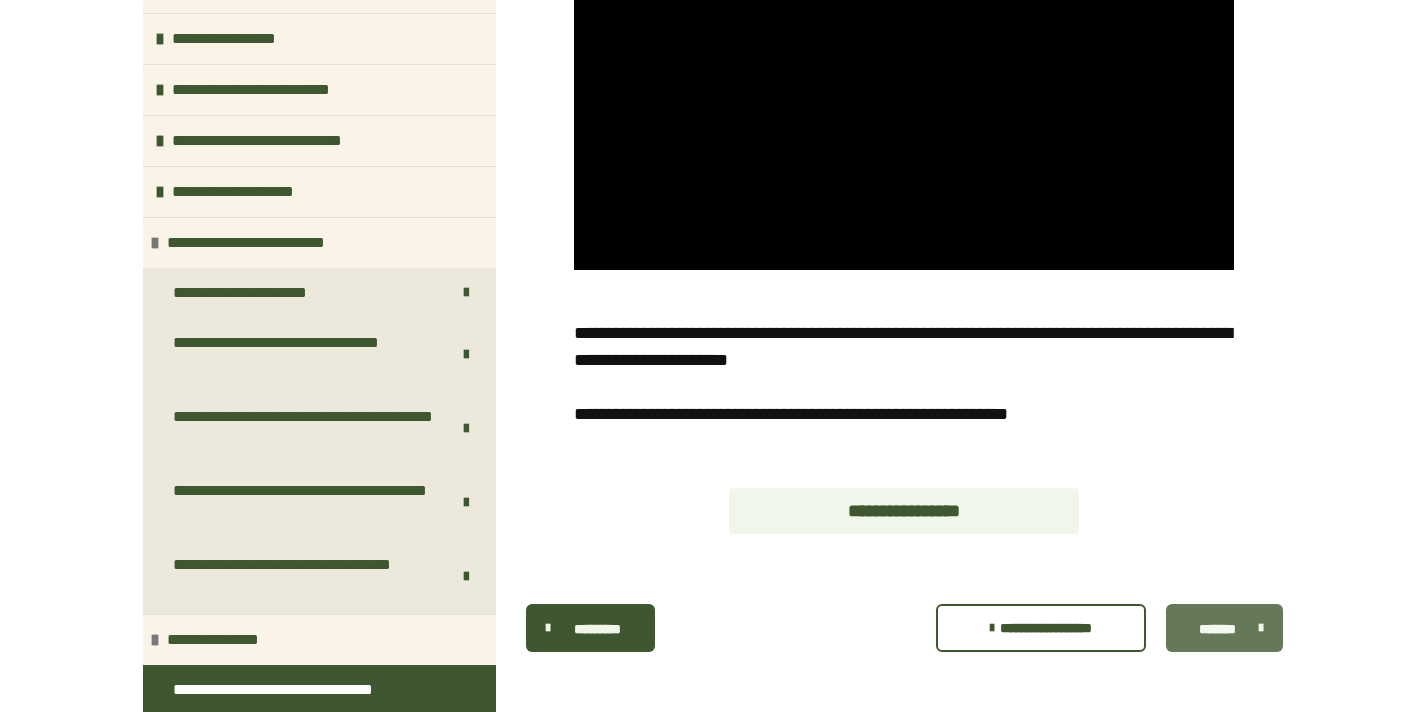 click on "*******" at bounding box center [1217, 629] 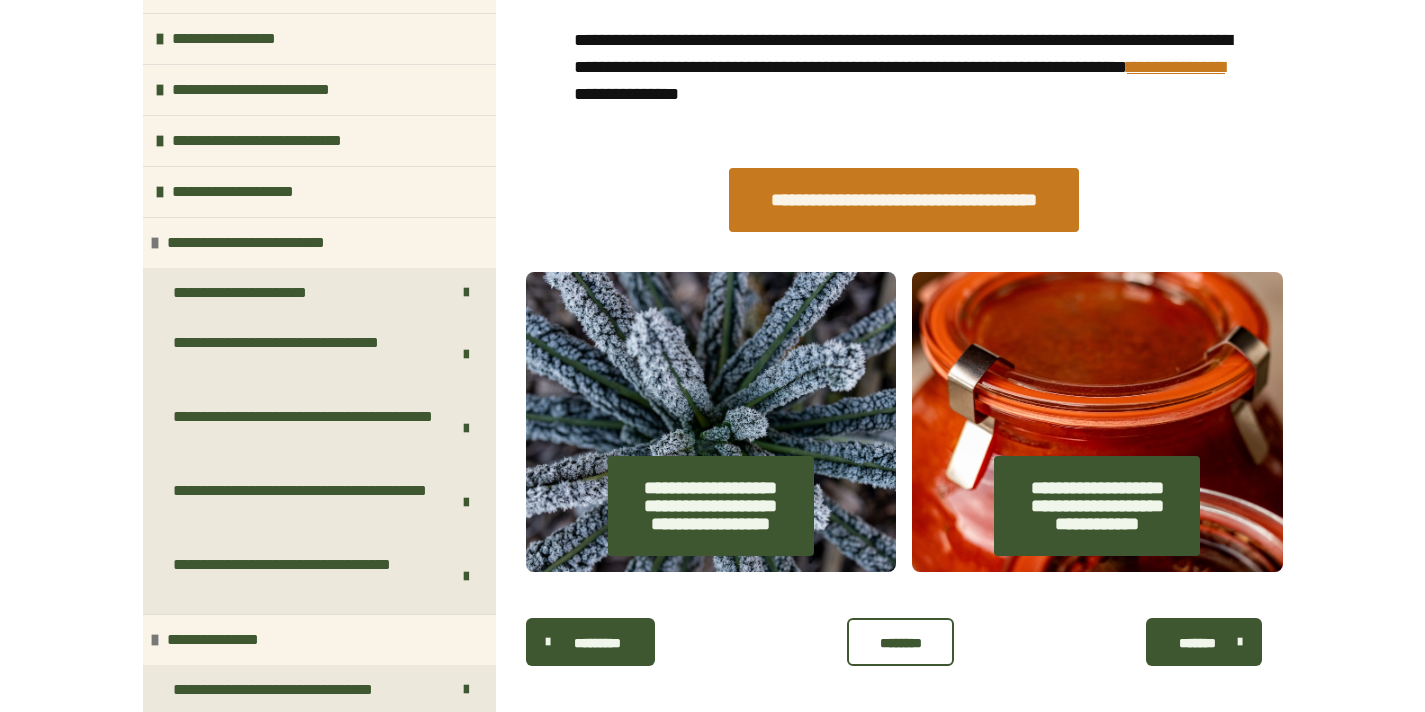 scroll, scrollTop: 827, scrollLeft: 0, axis: vertical 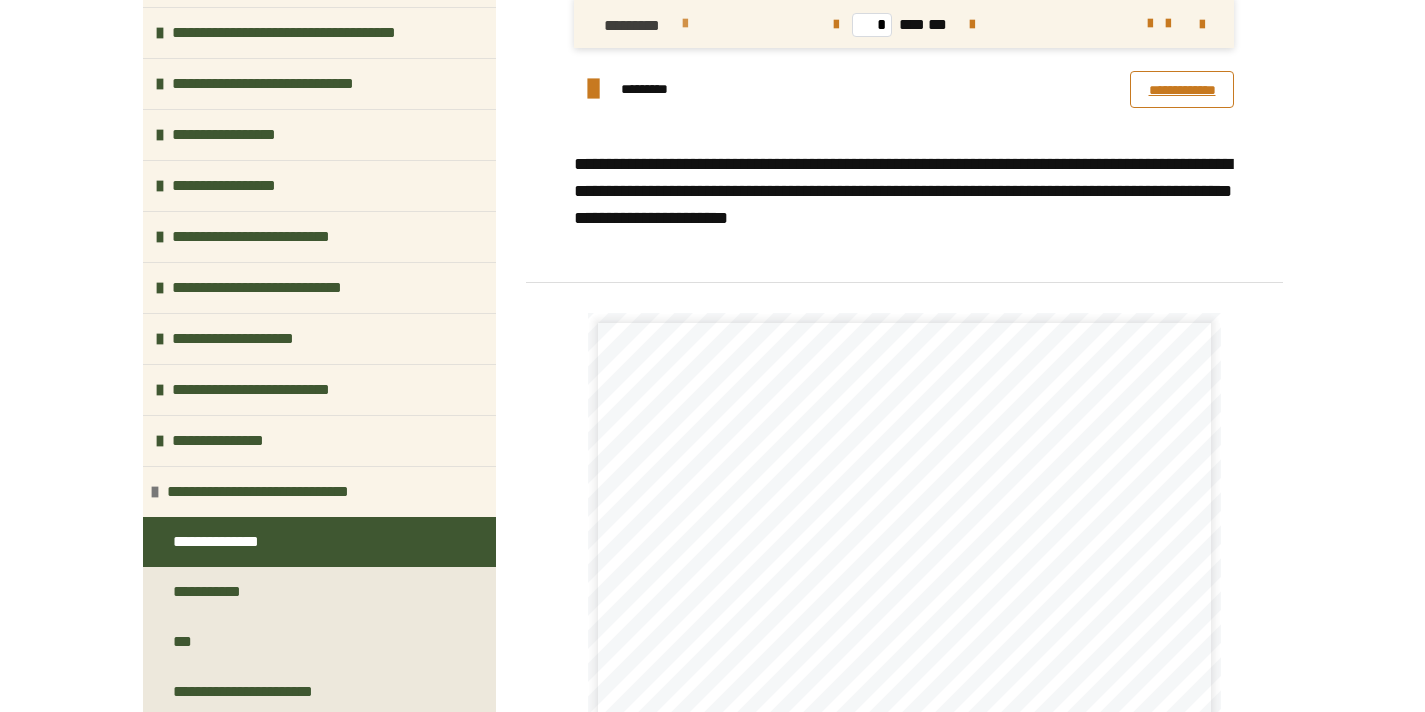 click at bounding box center [685, 24] 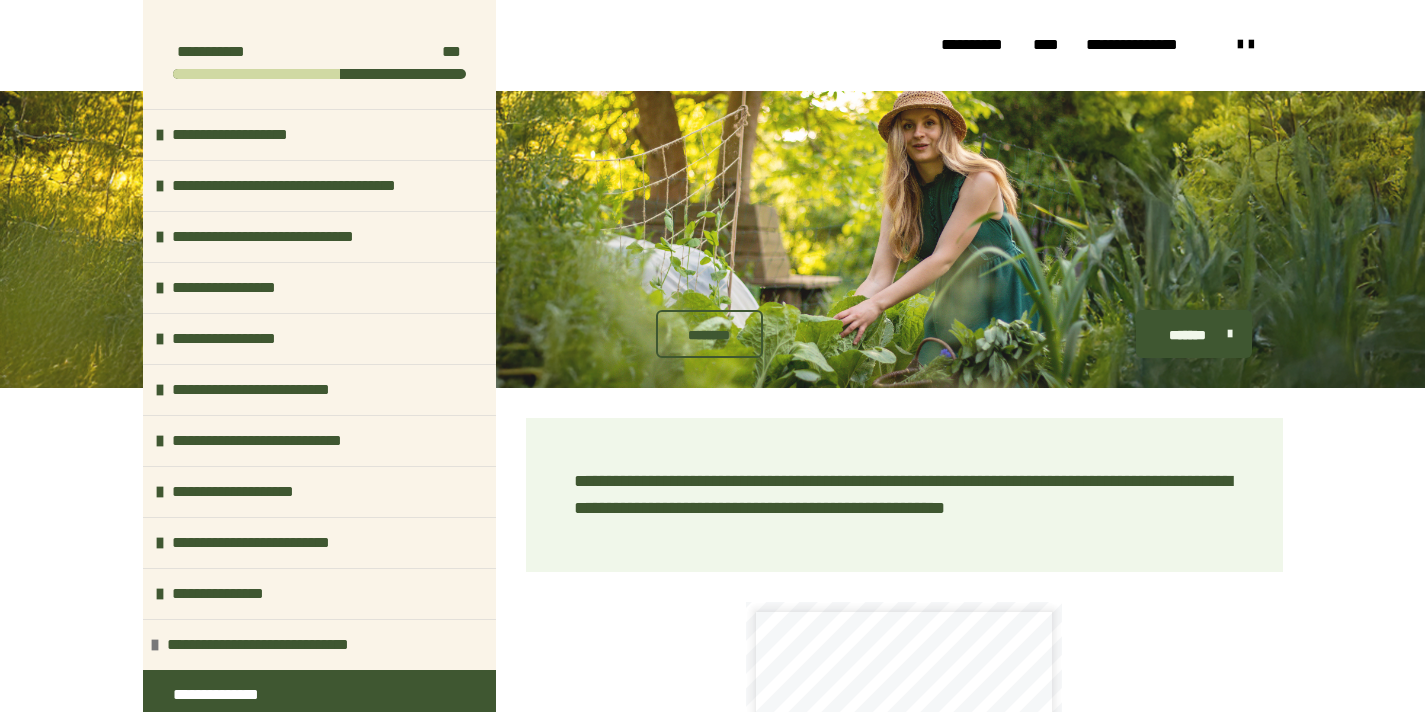scroll, scrollTop: 1088, scrollLeft: 0, axis: vertical 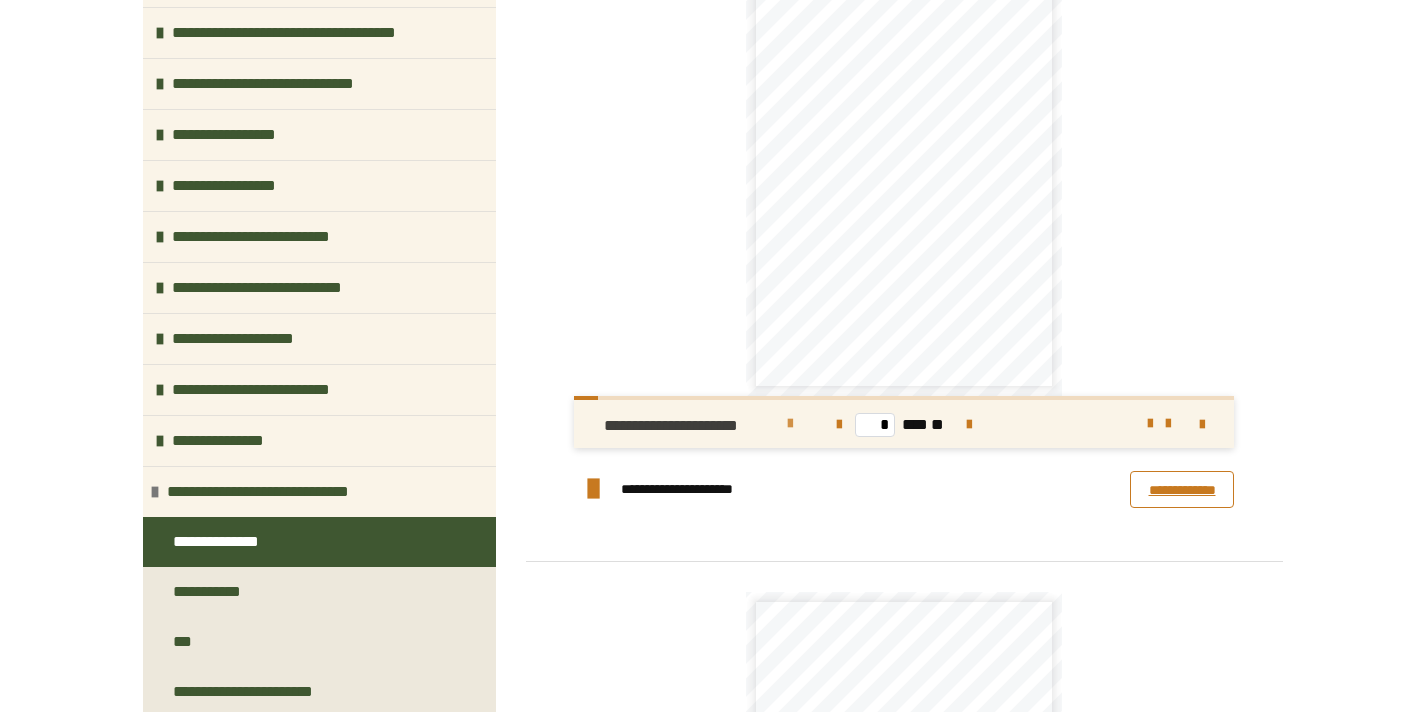 click at bounding box center [790, 424] 